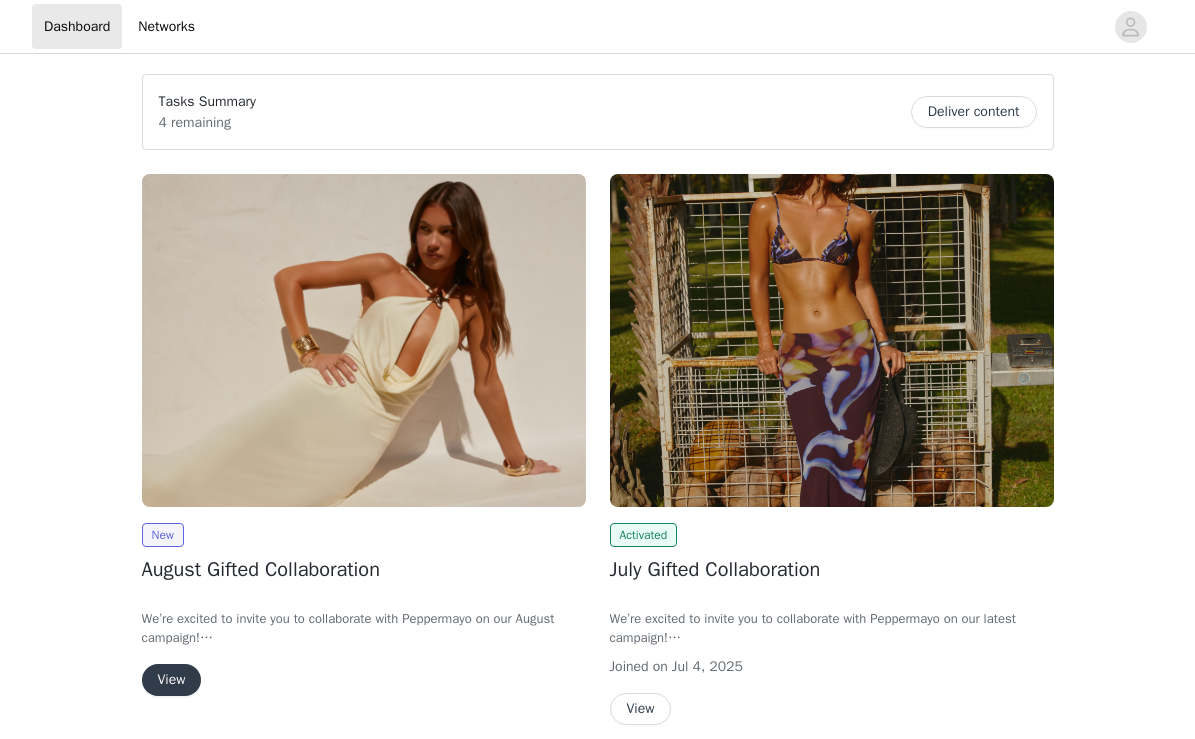 scroll, scrollTop: 0, scrollLeft: 0, axis: both 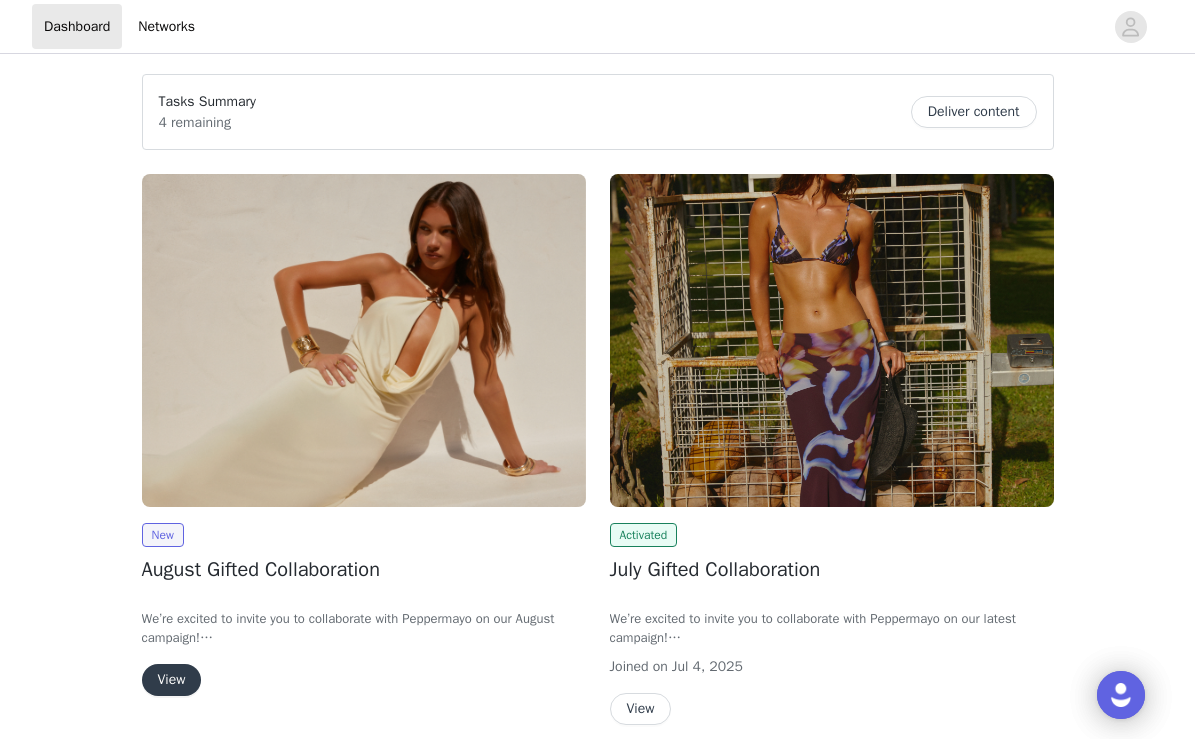 click on "View" at bounding box center (172, 680) 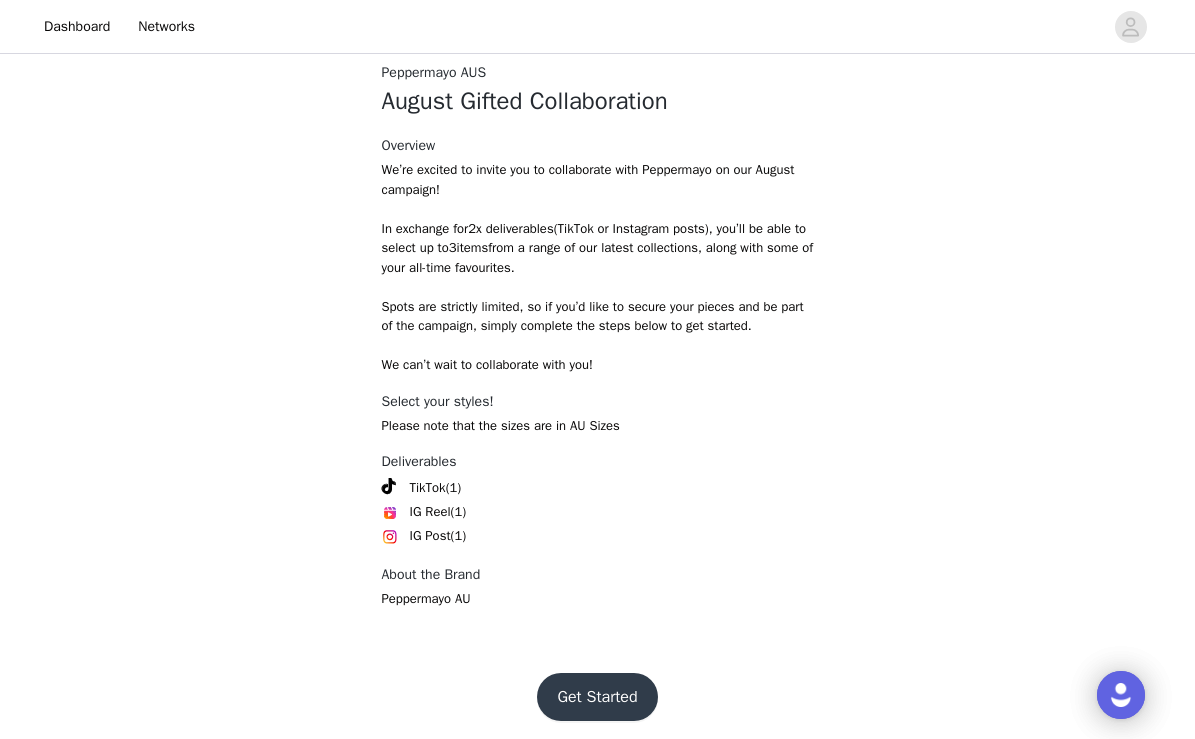 scroll, scrollTop: 411, scrollLeft: 0, axis: vertical 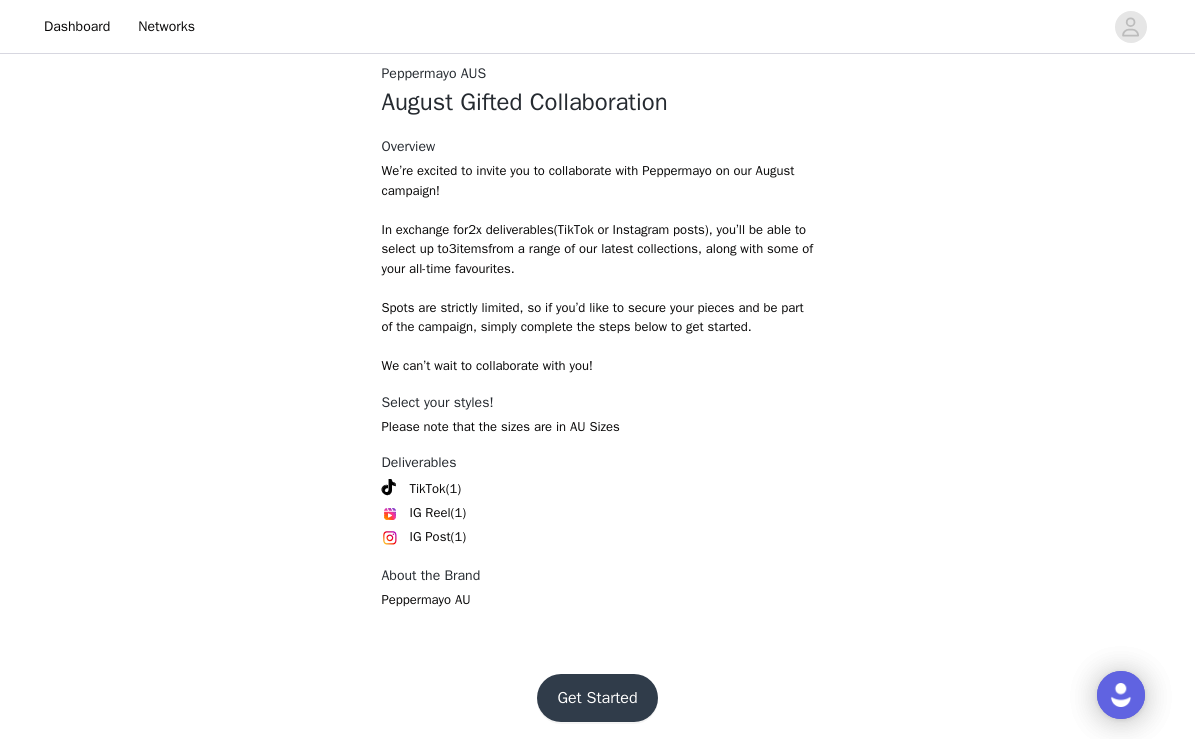 click on "Get Started" at bounding box center [597, 698] 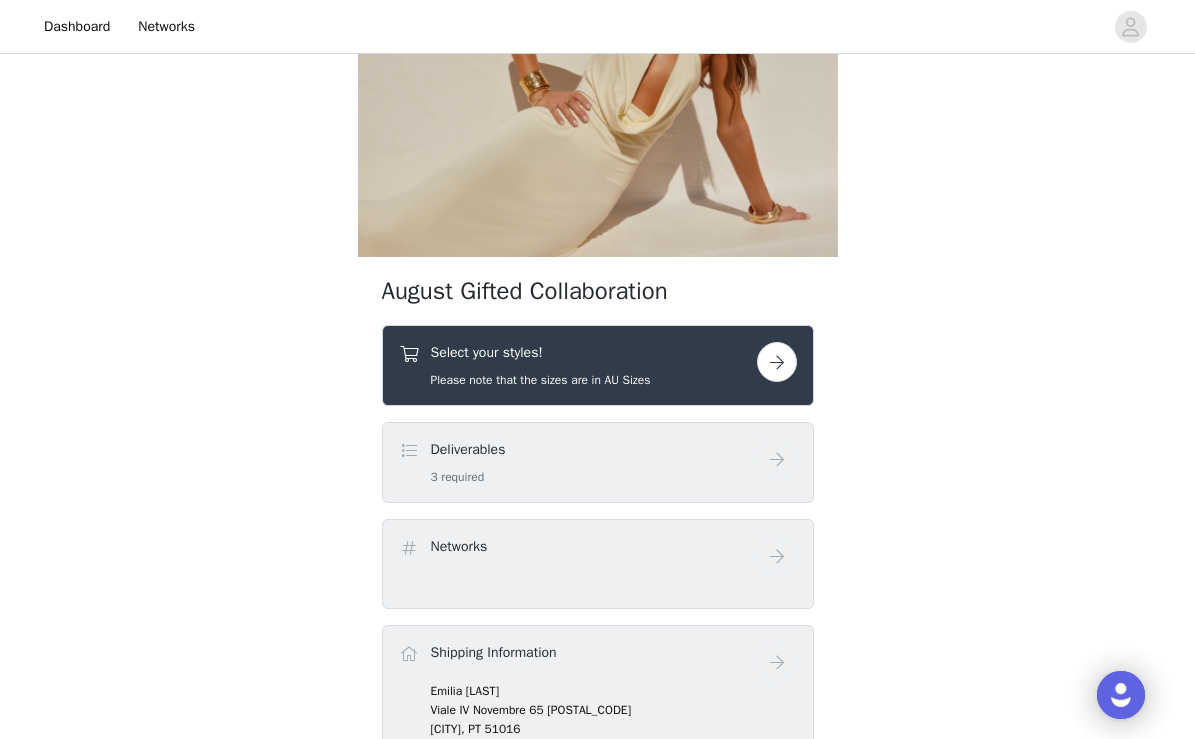 scroll, scrollTop: 176, scrollLeft: 0, axis: vertical 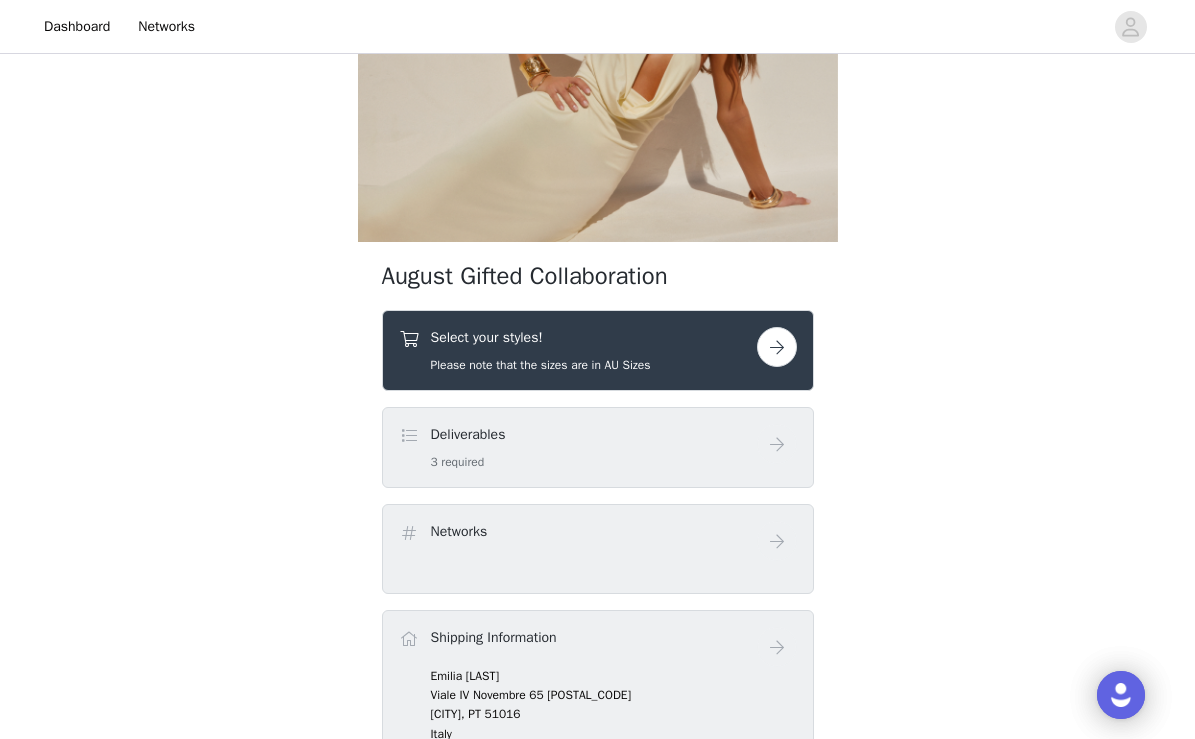 click at bounding box center [777, 347] 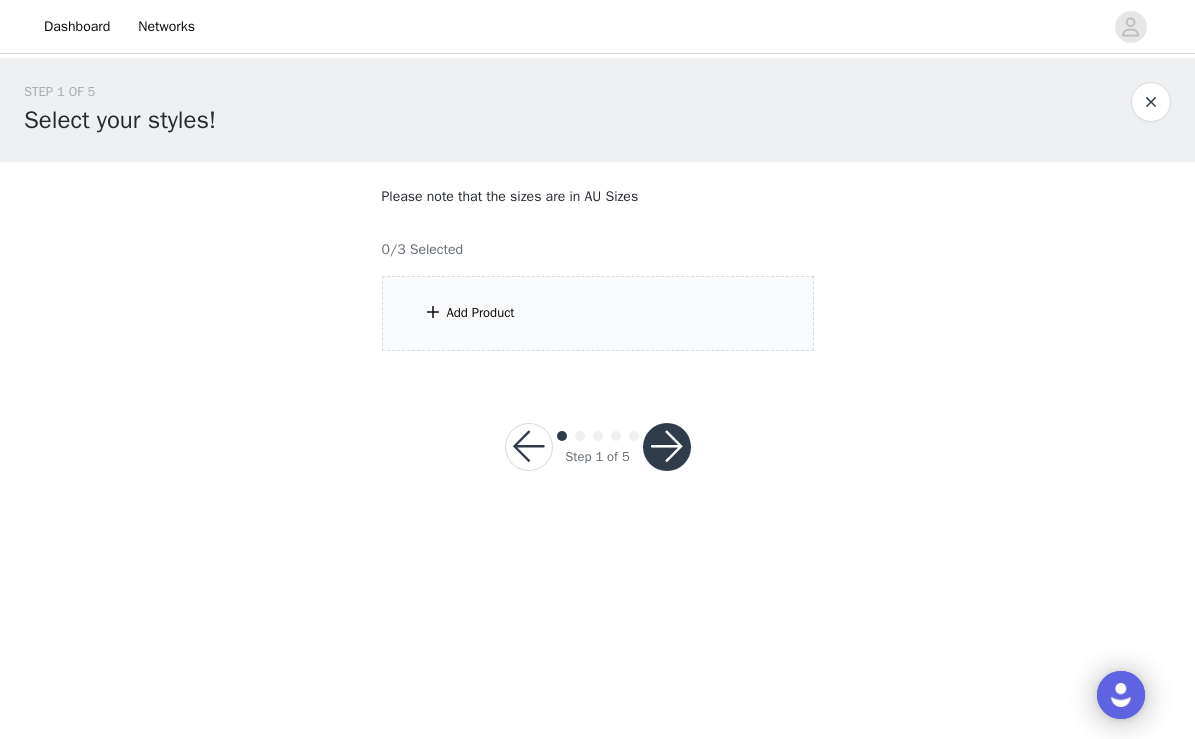 click on "Add Product" at bounding box center [598, 313] 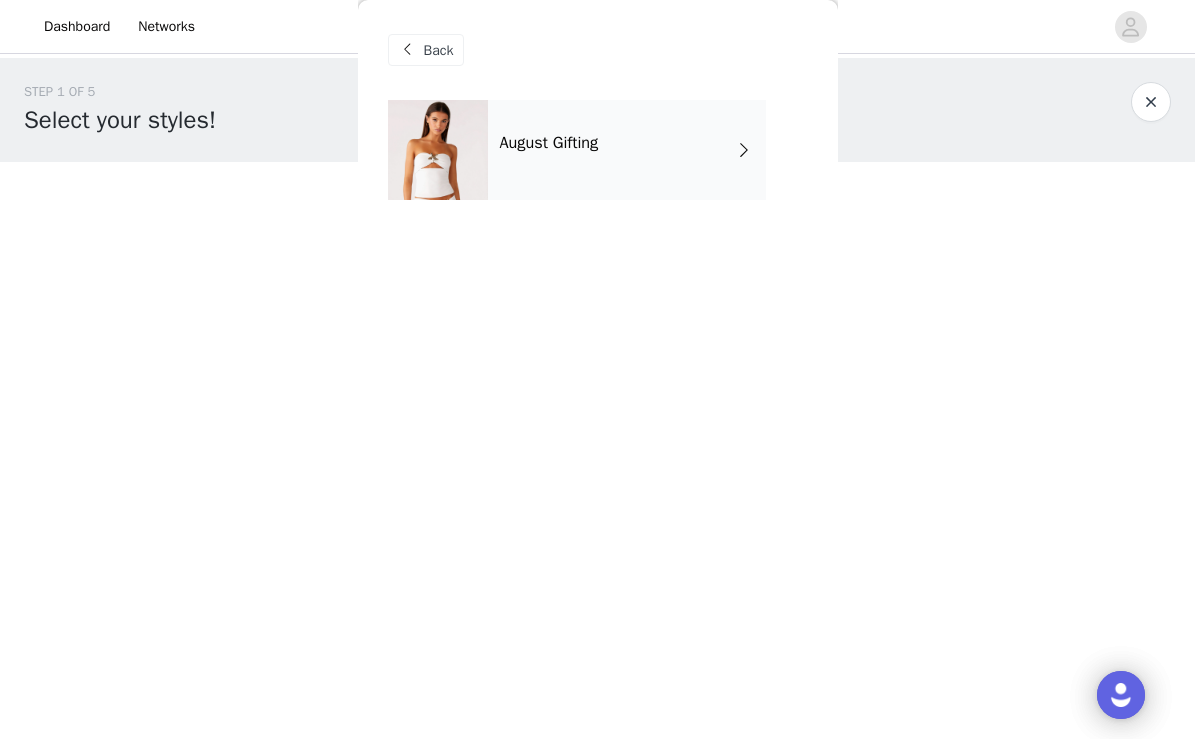 click on "August Gifting" at bounding box center [627, 150] 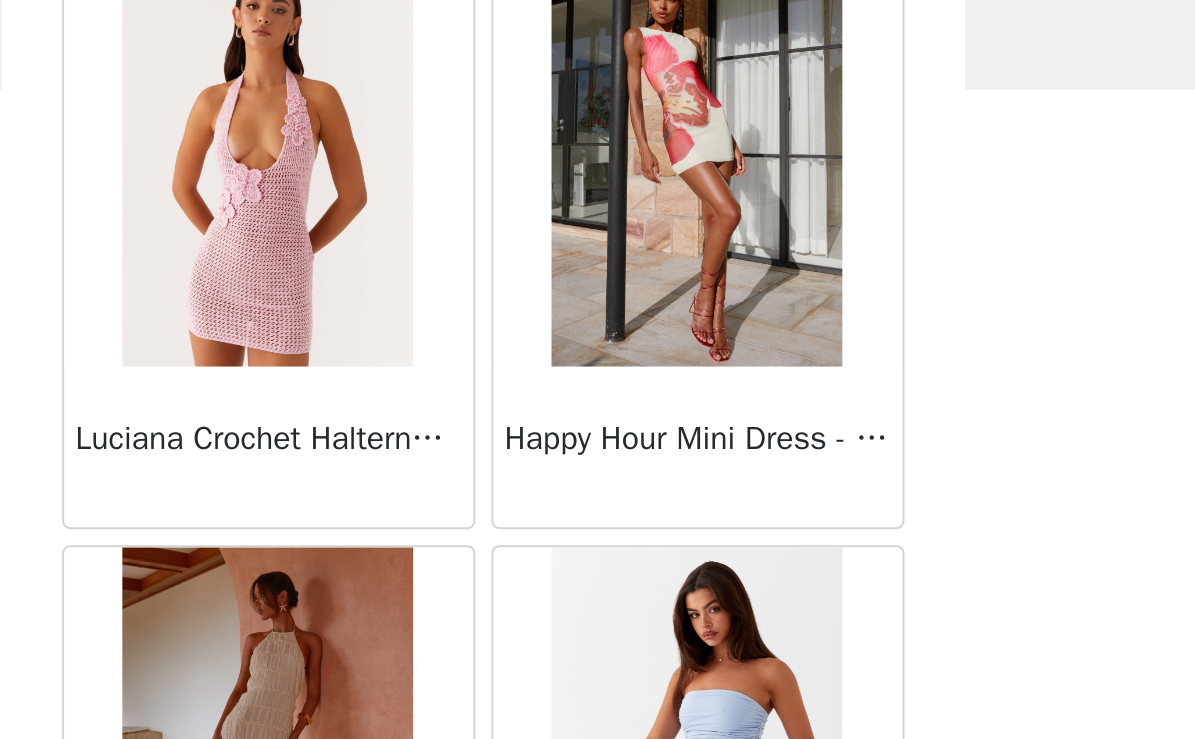 scroll, scrollTop: 2321, scrollLeft: 0, axis: vertical 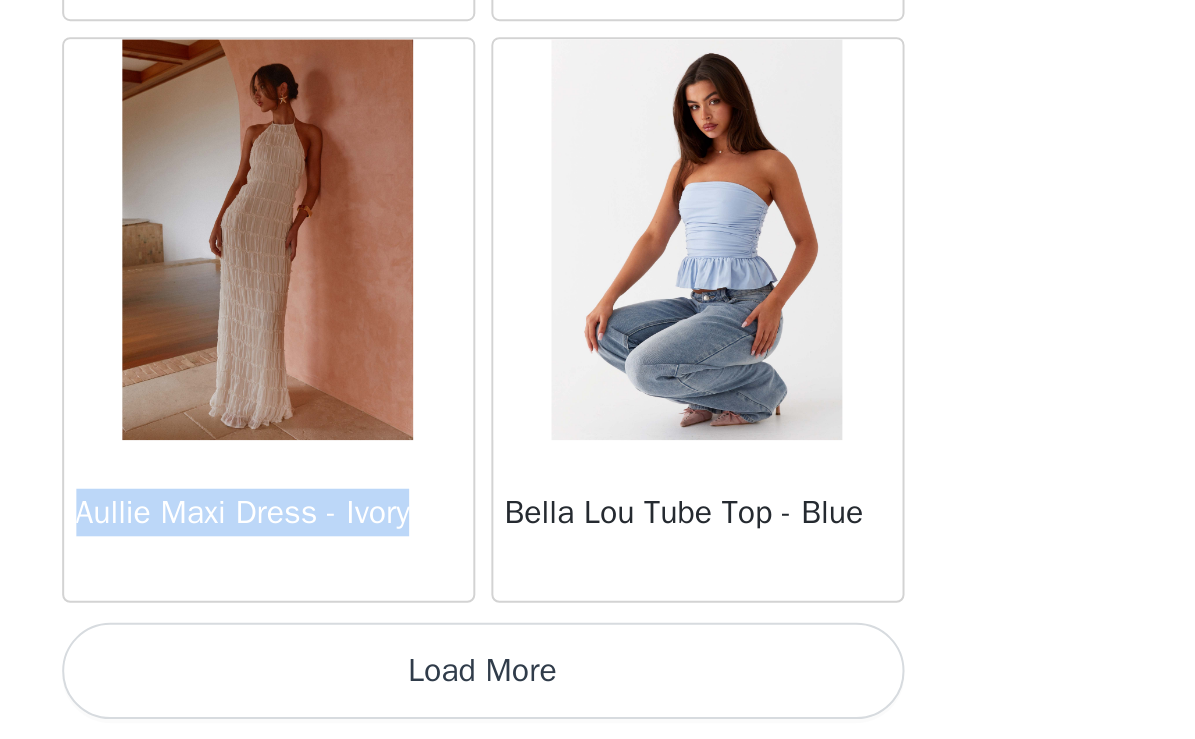 drag, startPoint x: 225, startPoint y: 259, endPoint x: 39, endPoint y: 250, distance: 186.21762 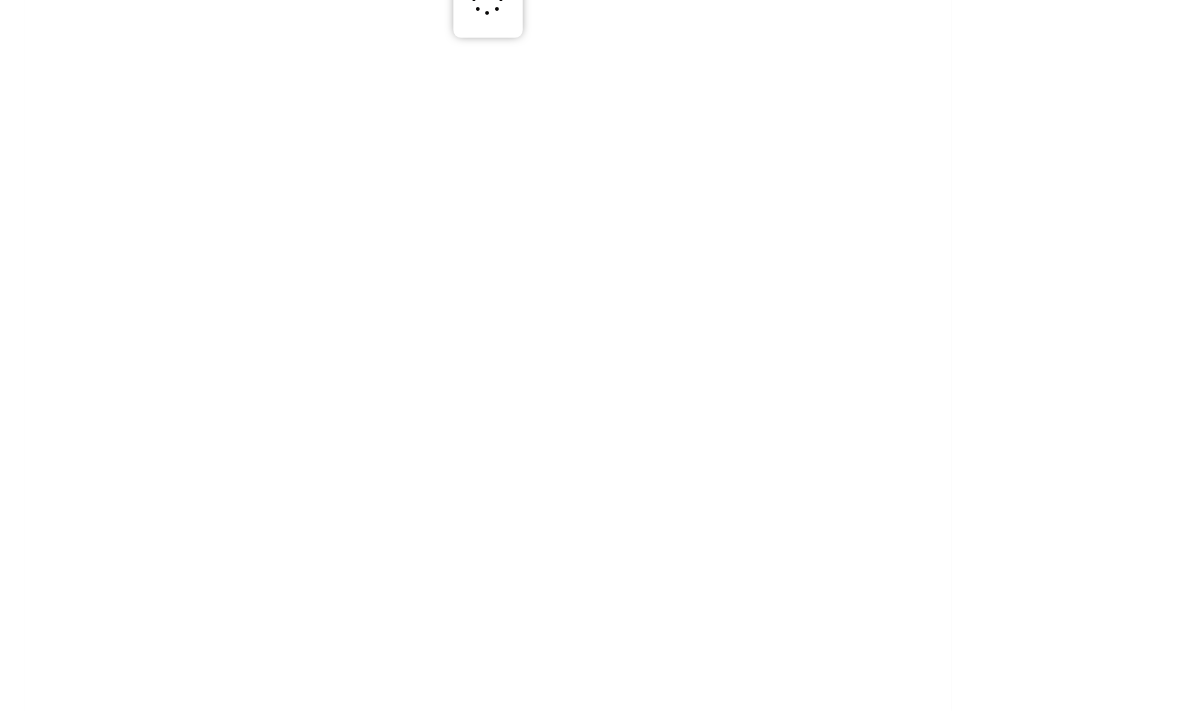 scroll, scrollTop: 0, scrollLeft: 0, axis: both 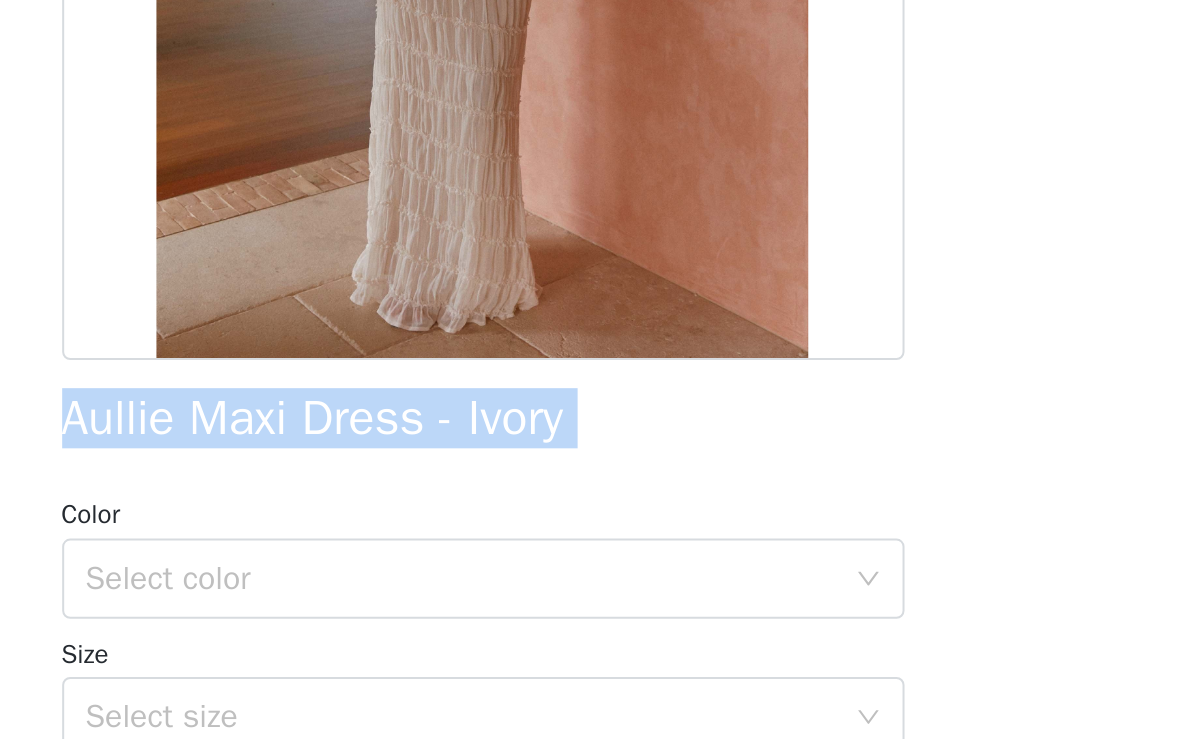 drag, startPoint x: 29, startPoint y: 210, endPoint x: 295, endPoint y: 230, distance: 266.75082 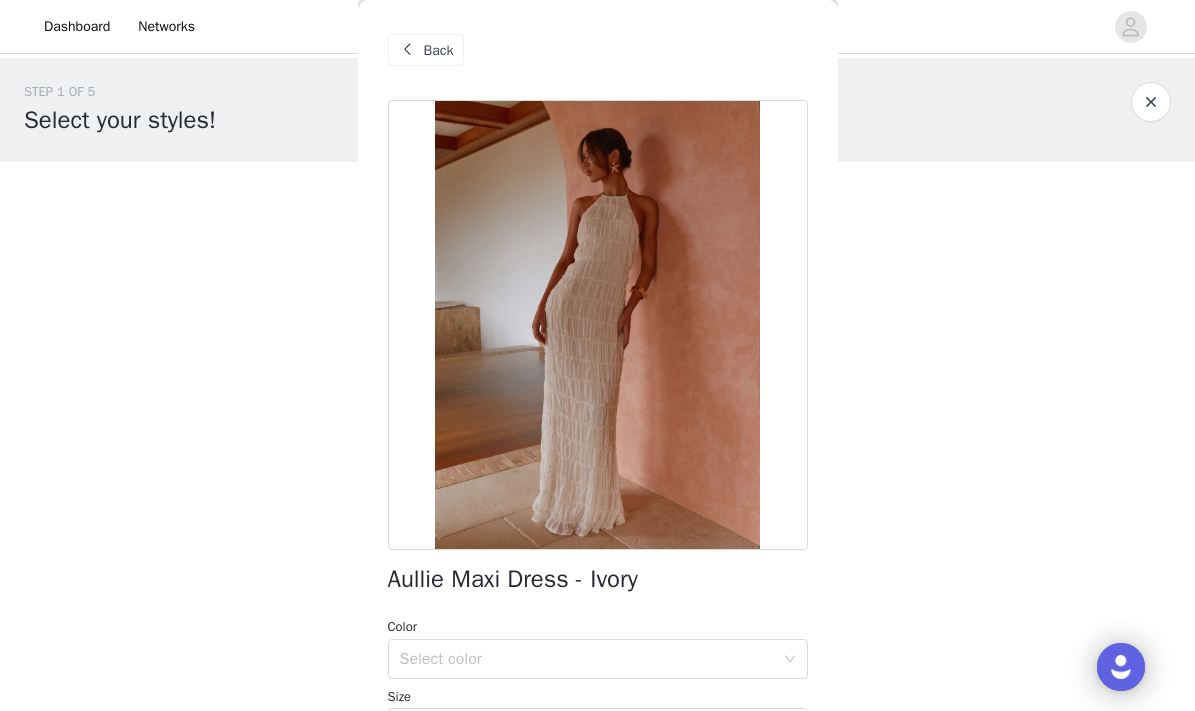 click on "STEP 1 OF 5
Select your styles!
Please note that the sizes are in AU Sizes       0/3 Selected           Add Product       Back     Aullie Maxi Dress - Ivory               Color   Select color Size   Select size   Peppermayo Exclusive Step into sophistication with the Aullie Maxi Dress. This stunning piece features a halter neckline and a chic neck tie, perfectly complemented by its fully lined design. Ideal for golden hour gatherings, it effortlessly combines elegance with comfort. - Maxi length- Halter neckline- Textured material- Fully lined- Neck tie- Side hook and eye, invisible zipper- Fabric composition: 100% polyester; Lining: 95% polyester, 5% spandex Size AU 8 / US 4 garment measurements: Bust: 80 cm / 31.5 inWaist: 70 cm / 27.6 inHip: 96 cm / 37.8 inHem: 170 cm / 66.9 inLength: 140 cm / 55.1 in Roberta is 177cm and wears size AU 6 / size US 2   Add Product" at bounding box center (597, 216) 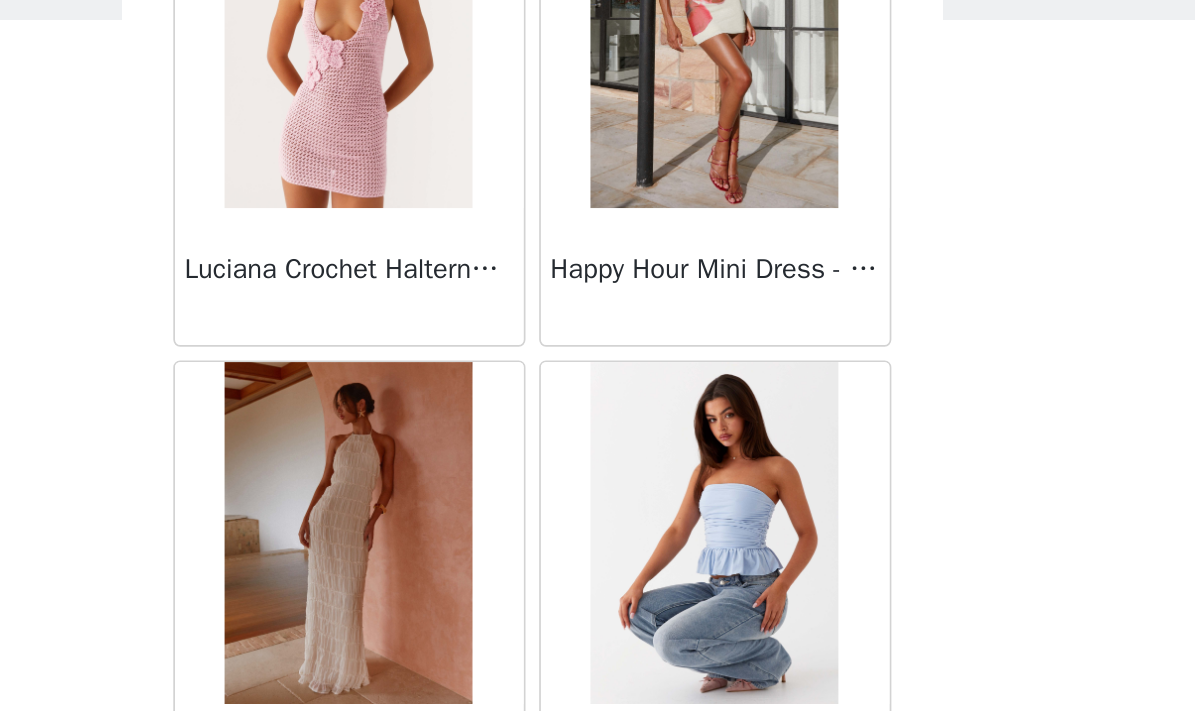 scroll, scrollTop: 2349, scrollLeft: 0, axis: vertical 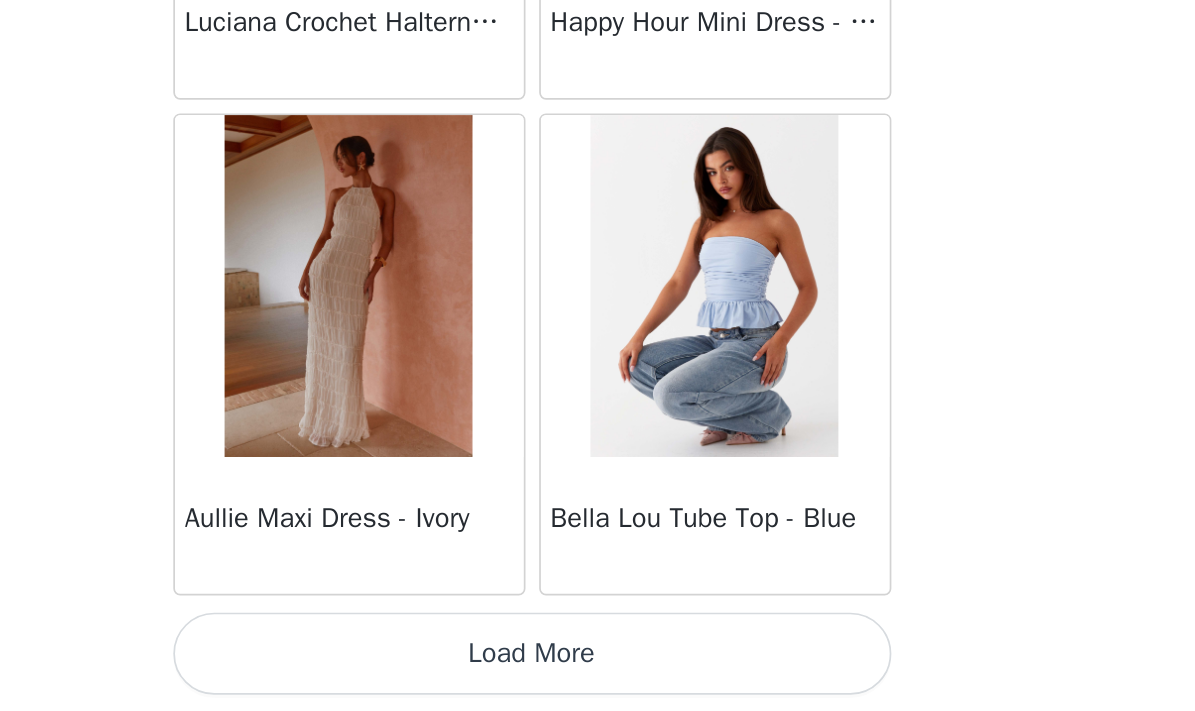 click on "Load More" at bounding box center (598, 677) 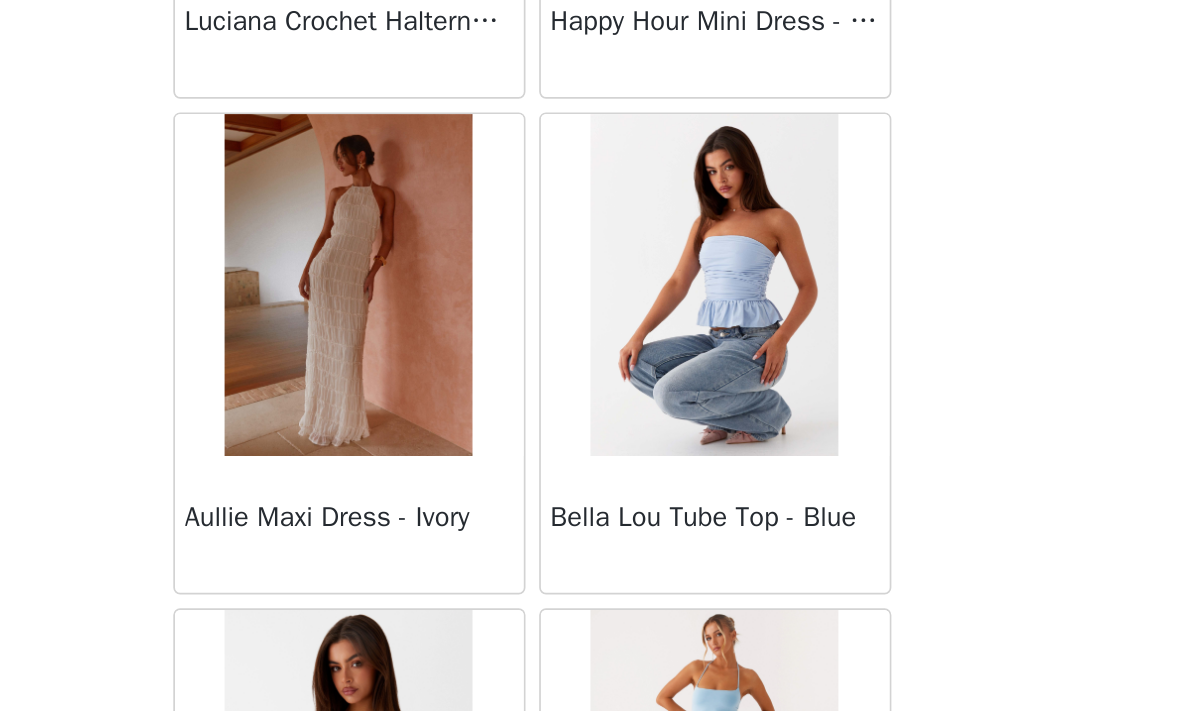 scroll, scrollTop: 0, scrollLeft: 0, axis: both 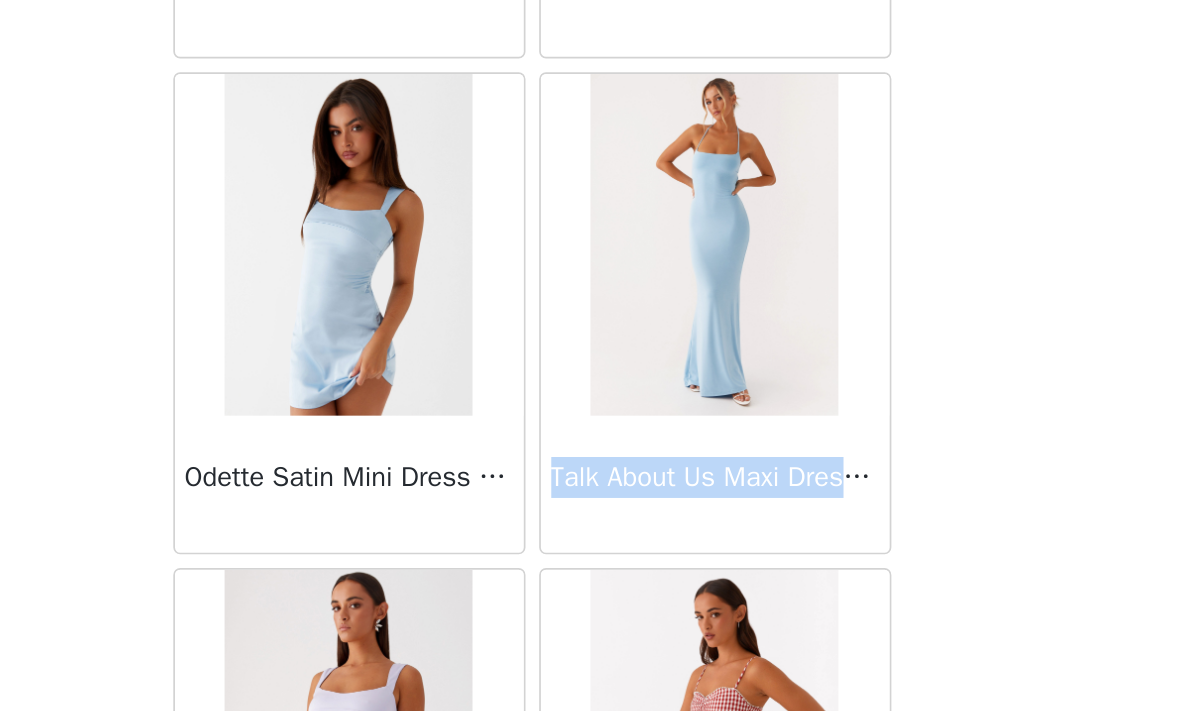 drag, startPoint x: 324, startPoint y: 282, endPoint x: 493, endPoint y: 298, distance: 169.7557 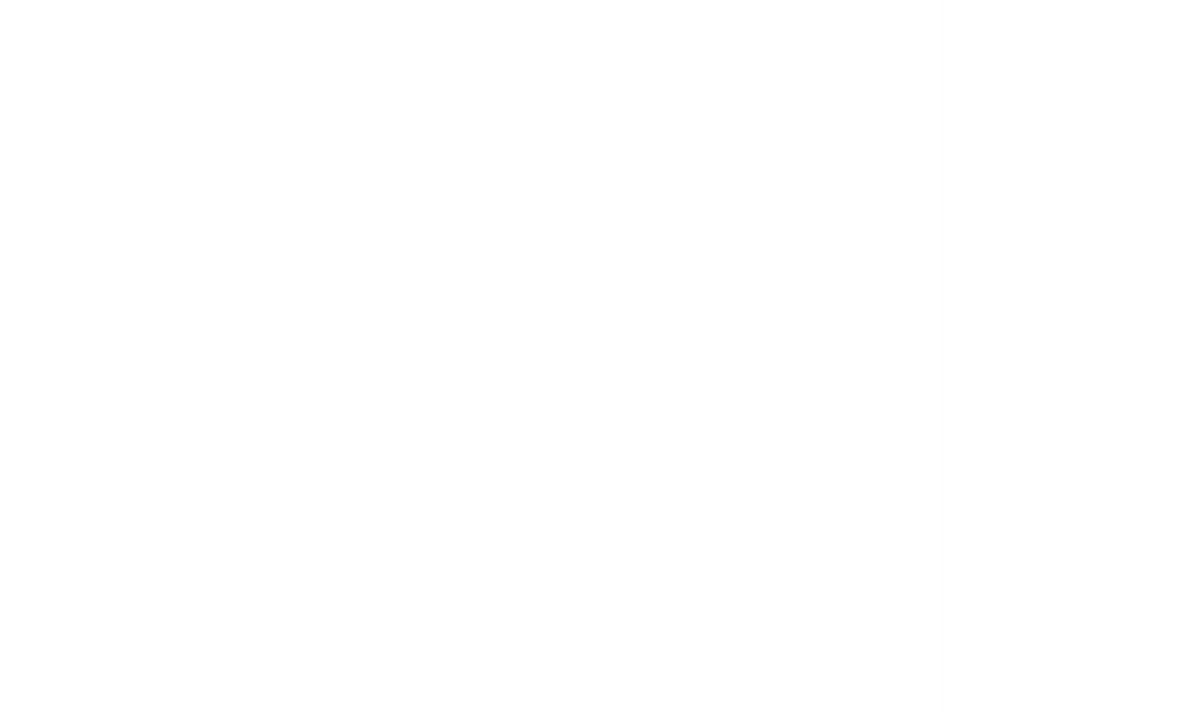 scroll, scrollTop: 0, scrollLeft: 0, axis: both 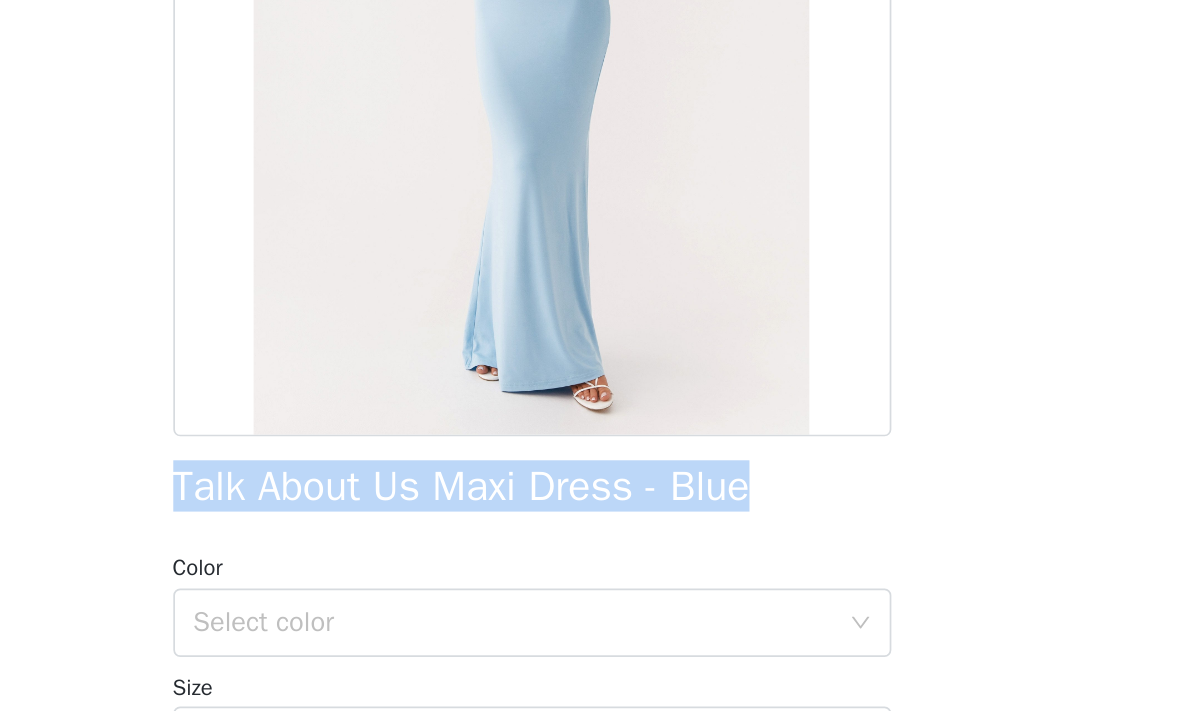 drag, startPoint x: 450, startPoint y: 290, endPoint x: 101, endPoint y: 288, distance: 349.00574 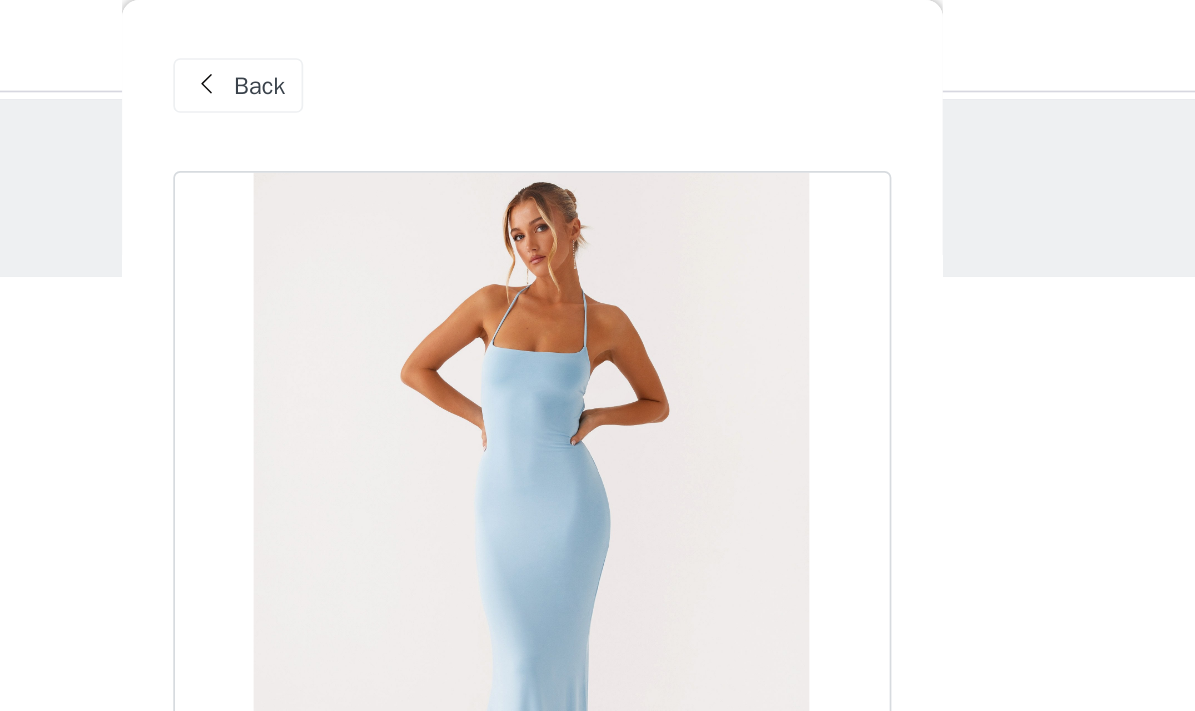 scroll, scrollTop: 0, scrollLeft: 0, axis: both 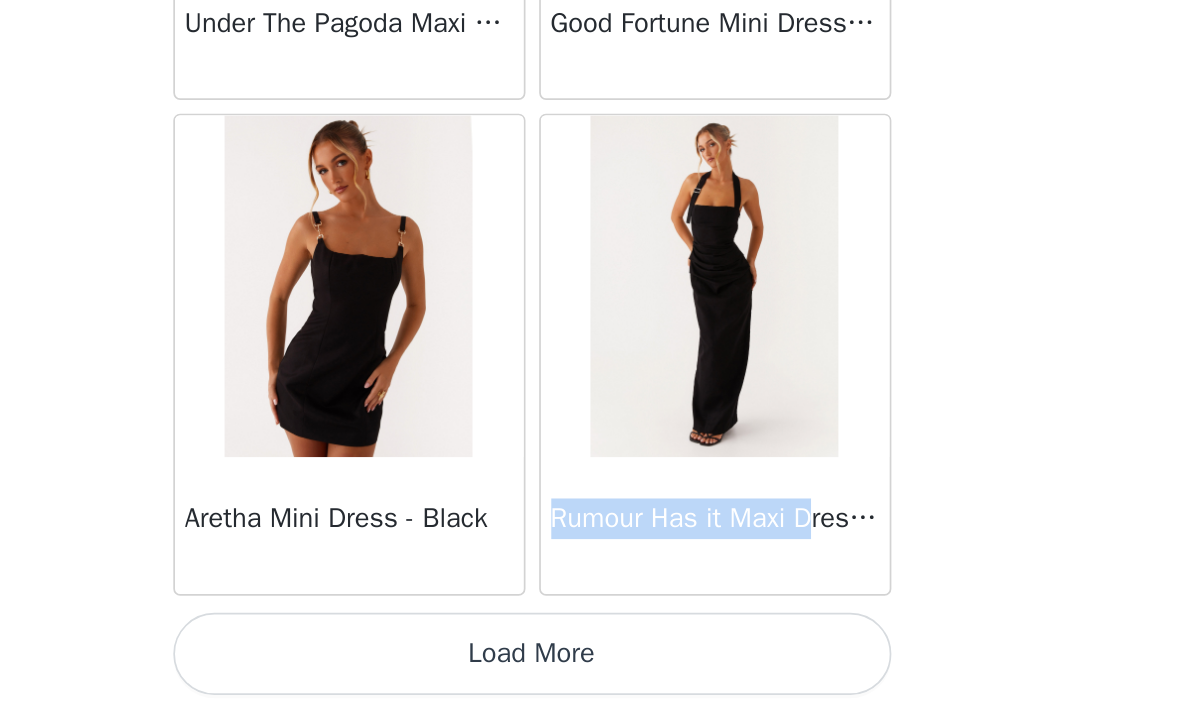 drag, startPoint x: 322, startPoint y: 298, endPoint x: 483, endPoint y: 296, distance: 161.01242 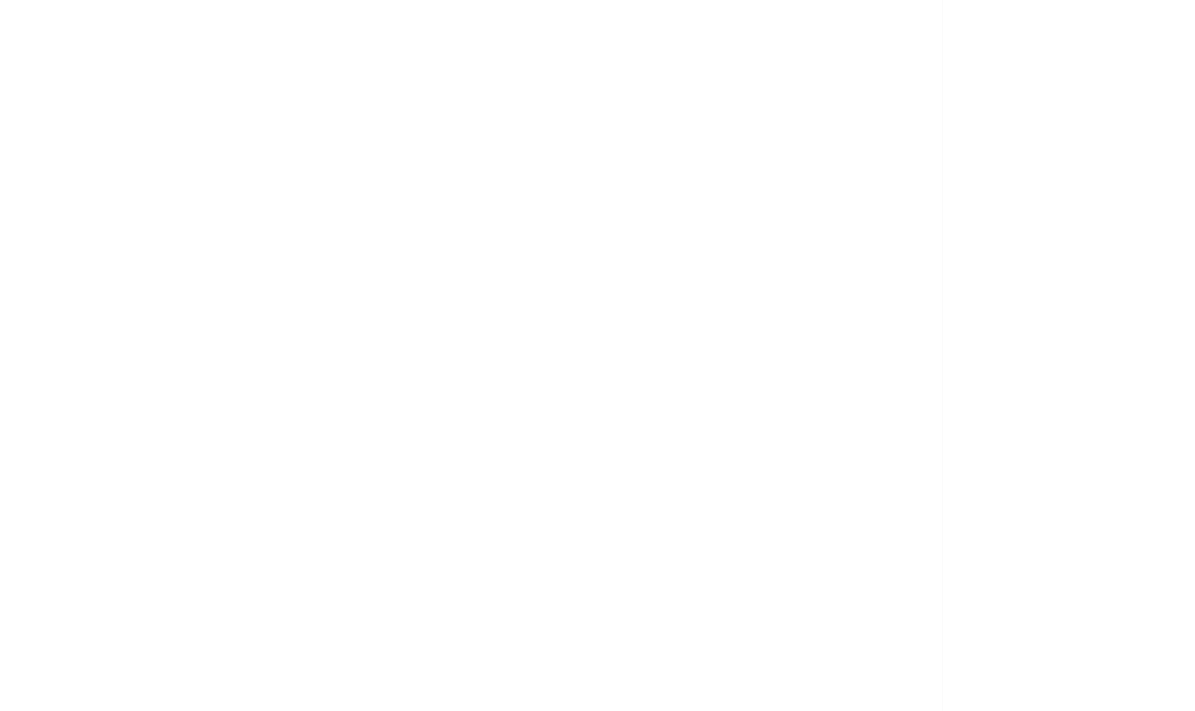 scroll, scrollTop: 0, scrollLeft: 0, axis: both 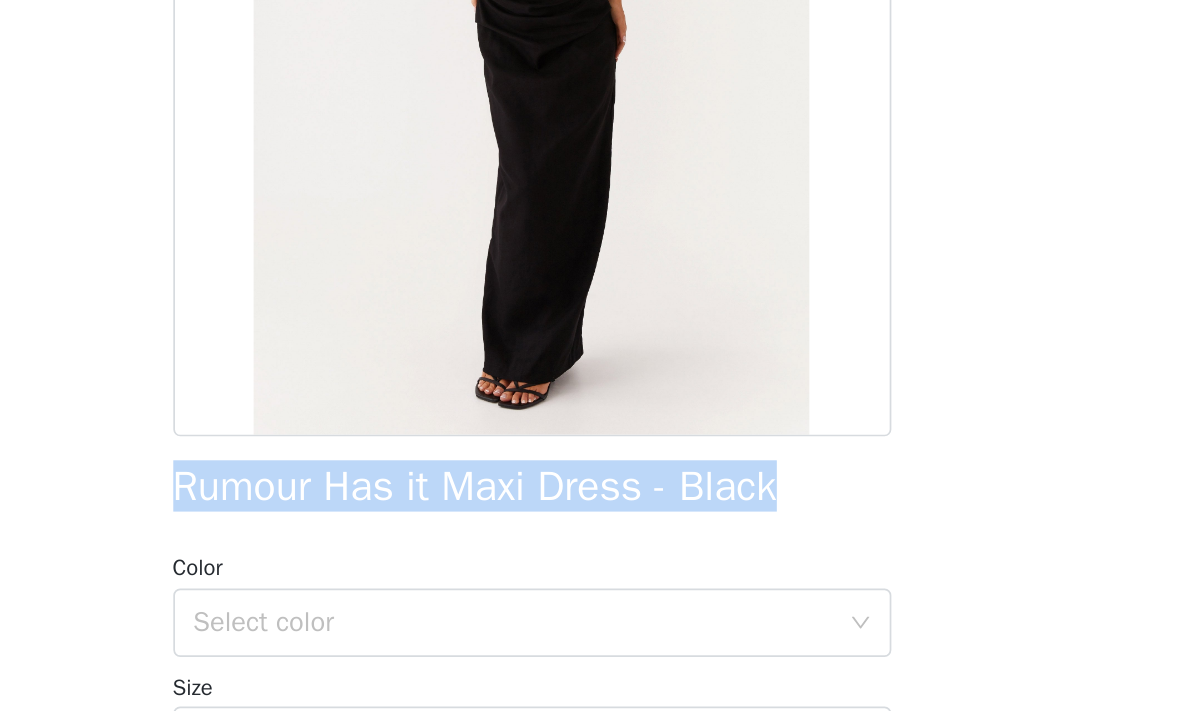 drag, startPoint x: 96, startPoint y: 294, endPoint x: 464, endPoint y: 297, distance: 368.01224 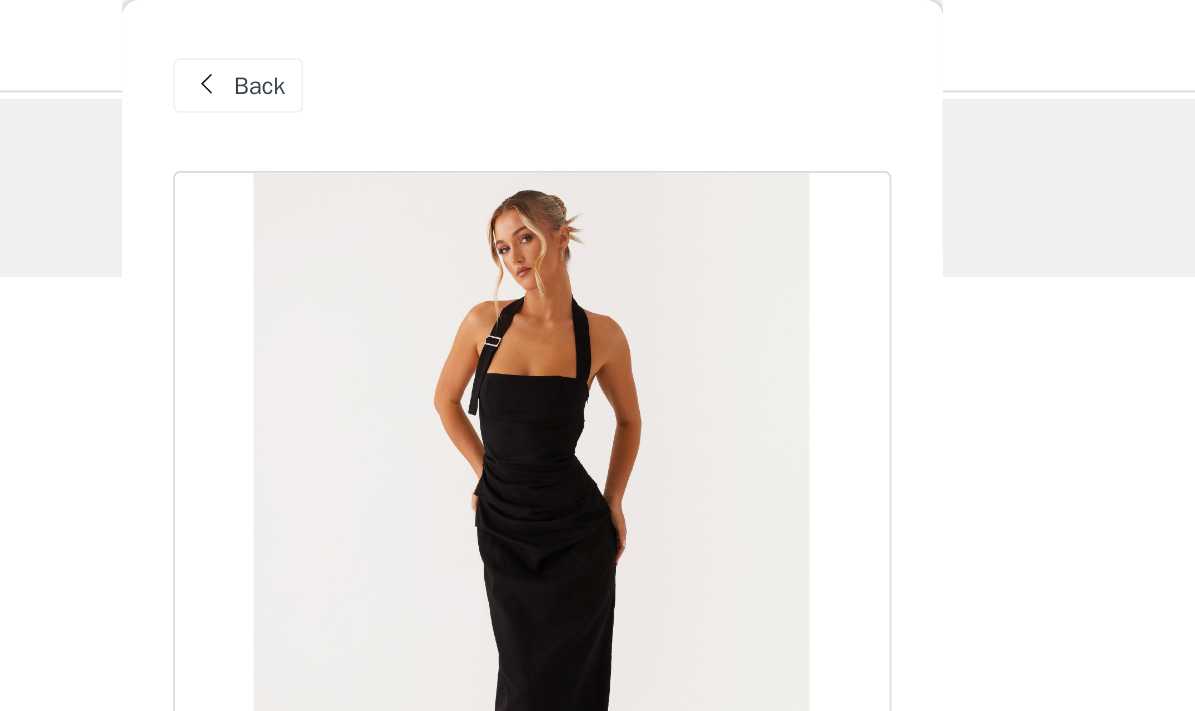 scroll, scrollTop: 0, scrollLeft: 0, axis: both 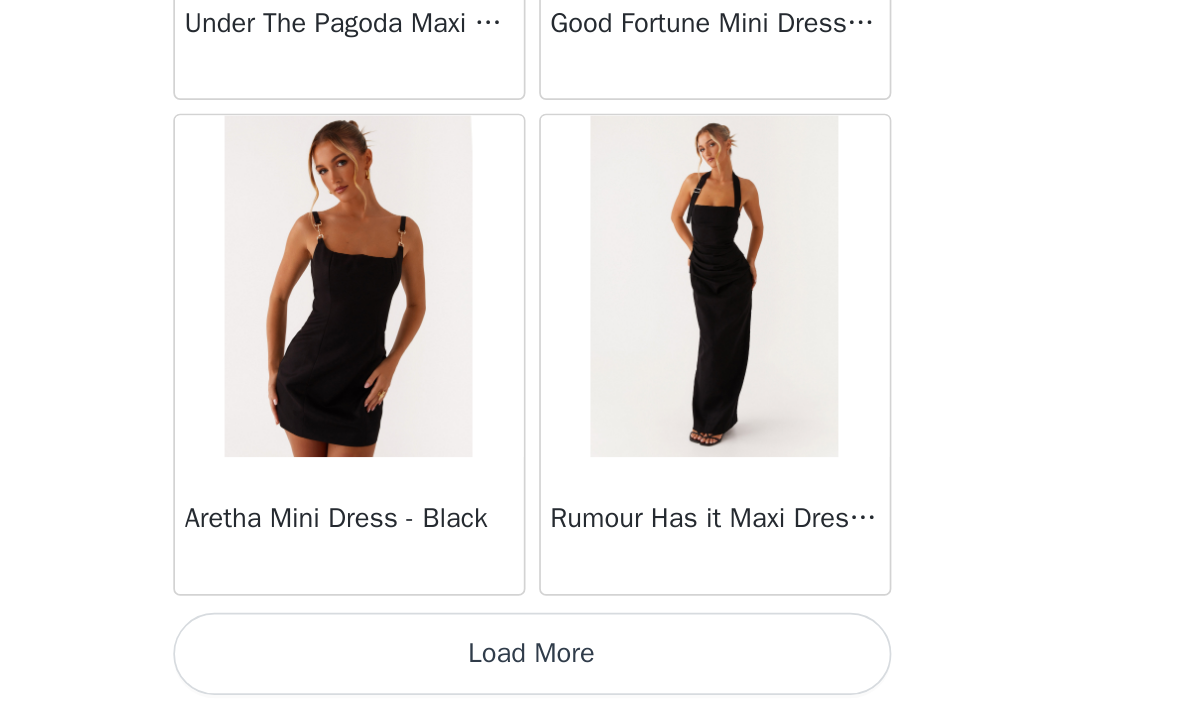 click on "Load More" at bounding box center (598, 677) 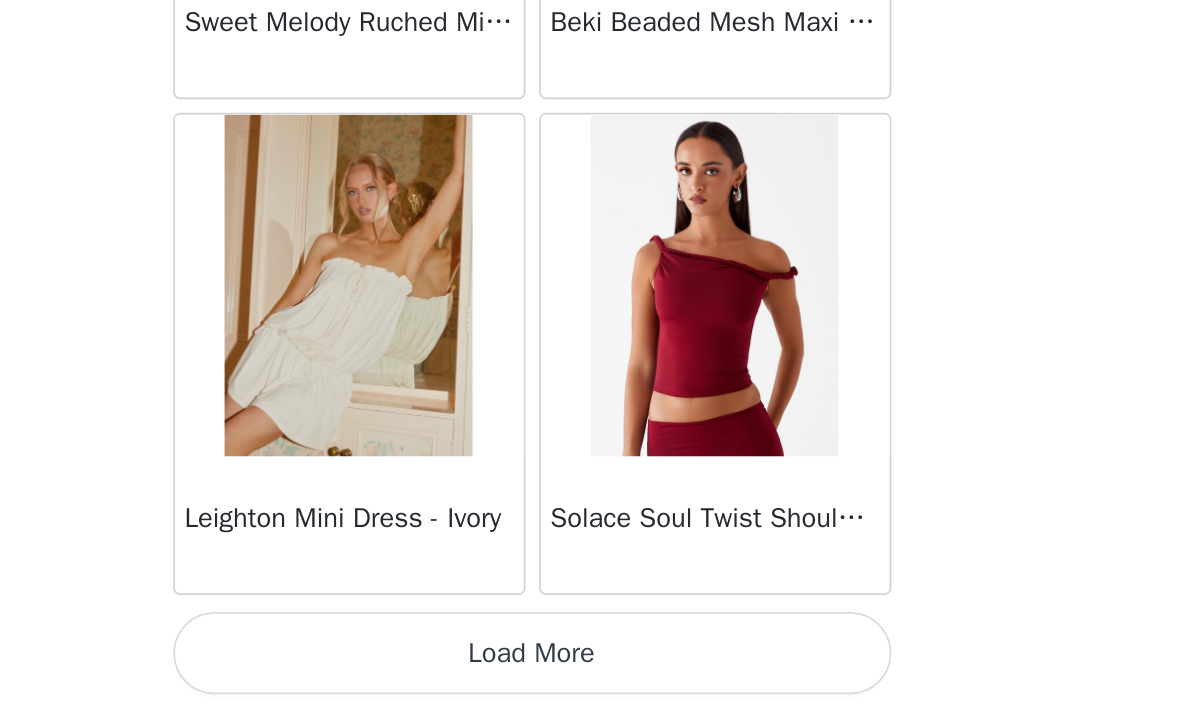 scroll, scrollTop: 8149, scrollLeft: 0, axis: vertical 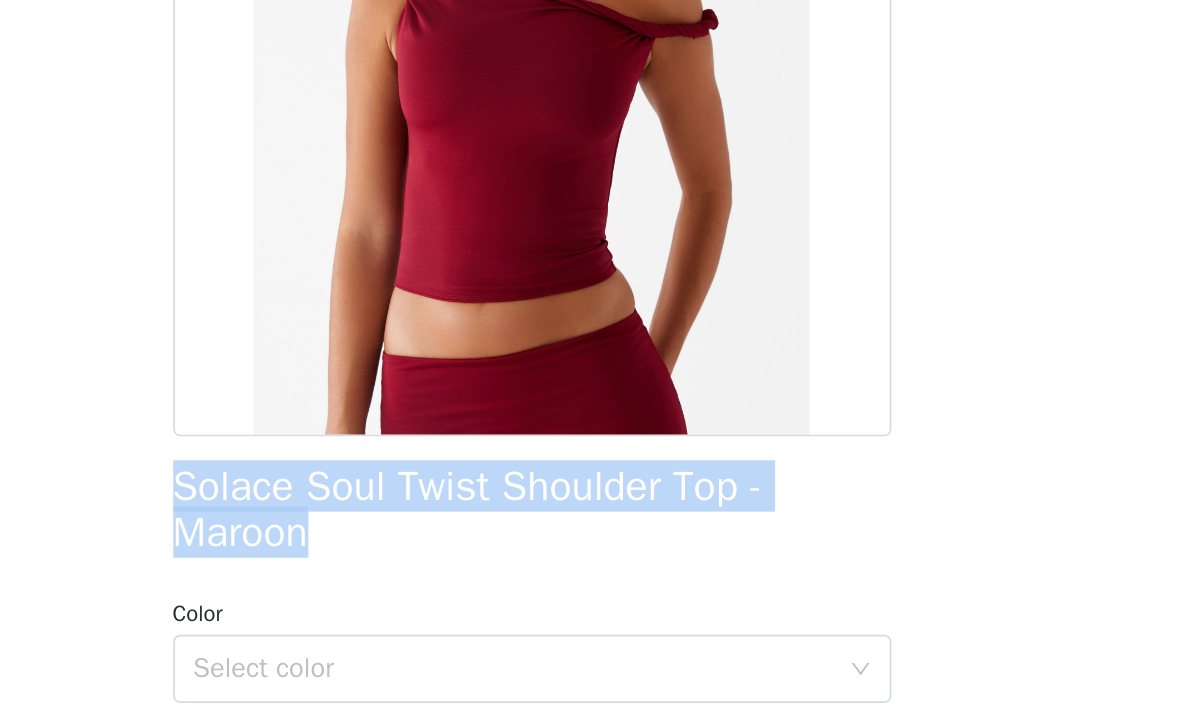 drag, startPoint x: 103, startPoint y: 281, endPoint x: 203, endPoint y: 308, distance: 103.58089 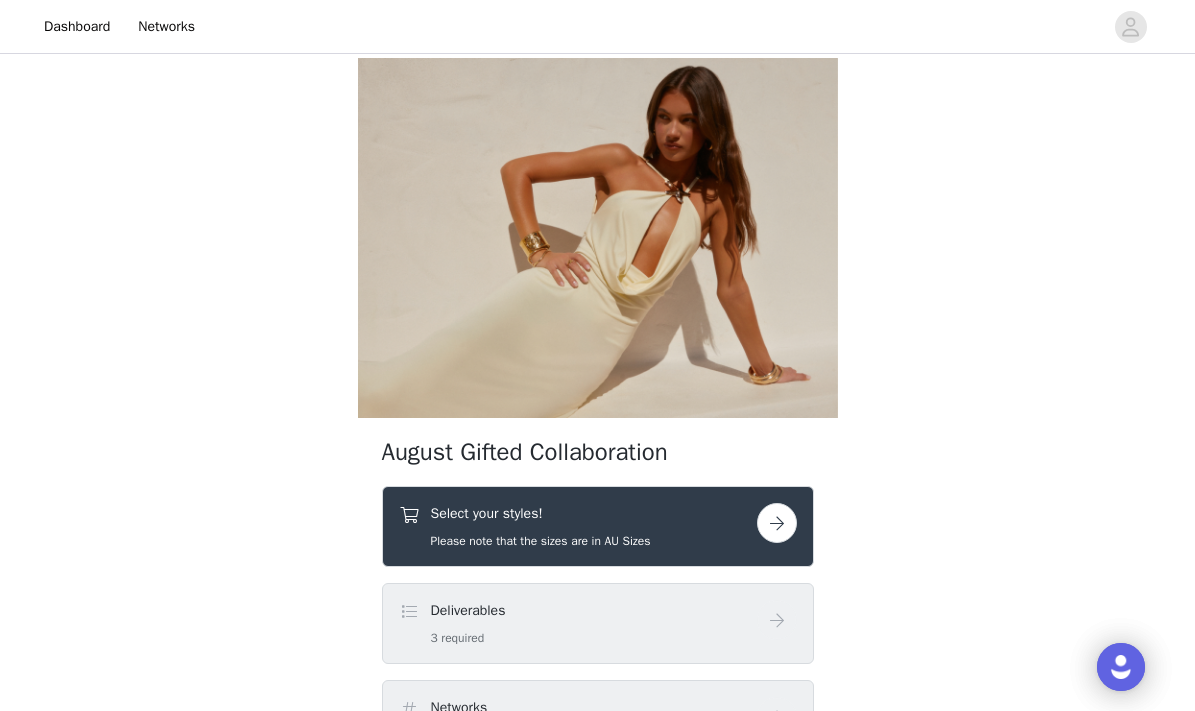 click at bounding box center (777, 523) 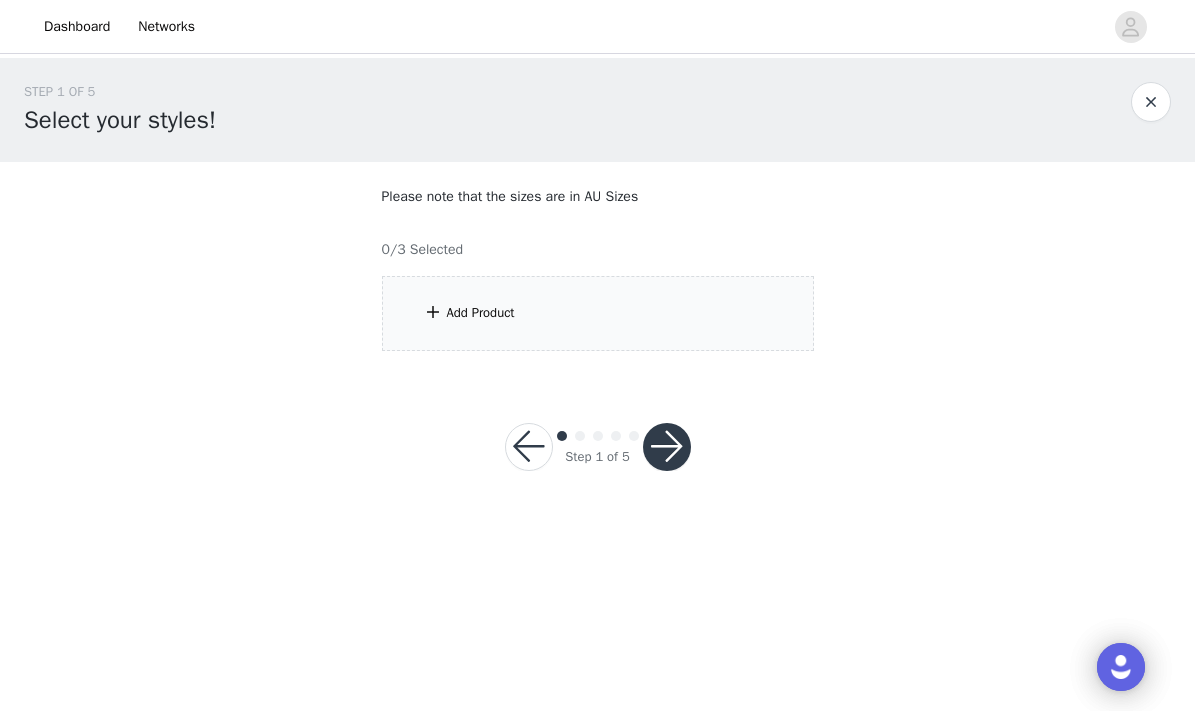 click on "Add Product" at bounding box center [598, 313] 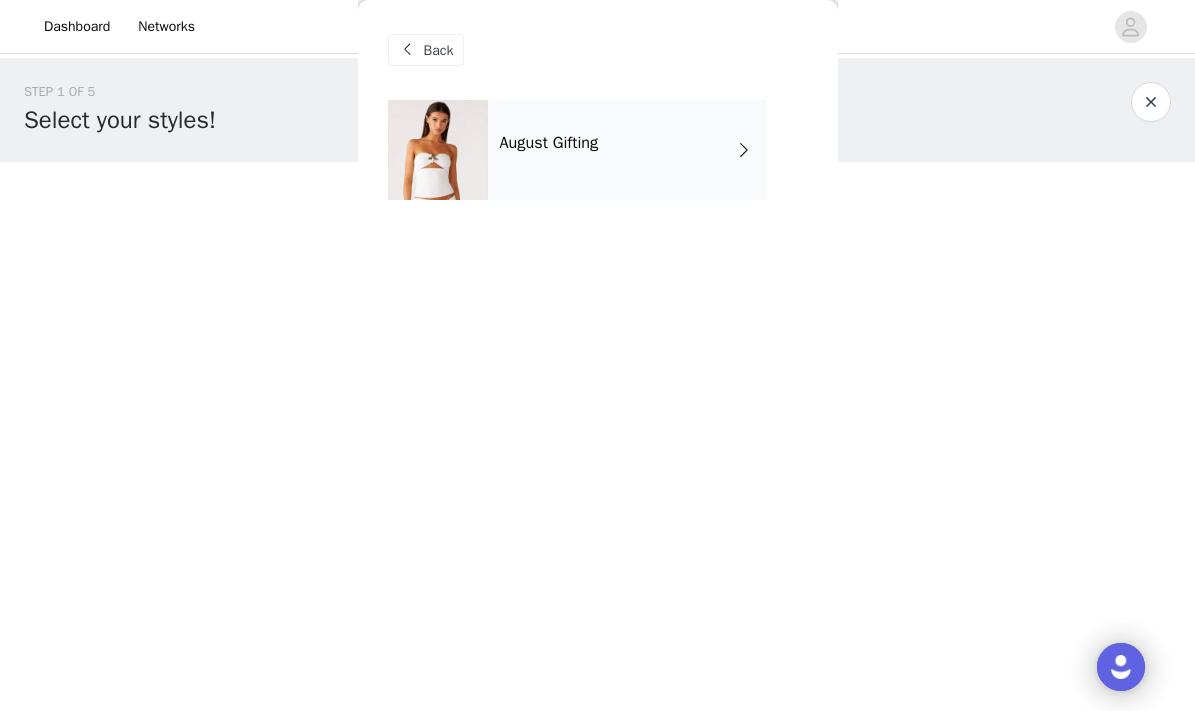 click on "August Gifting" at bounding box center [627, 150] 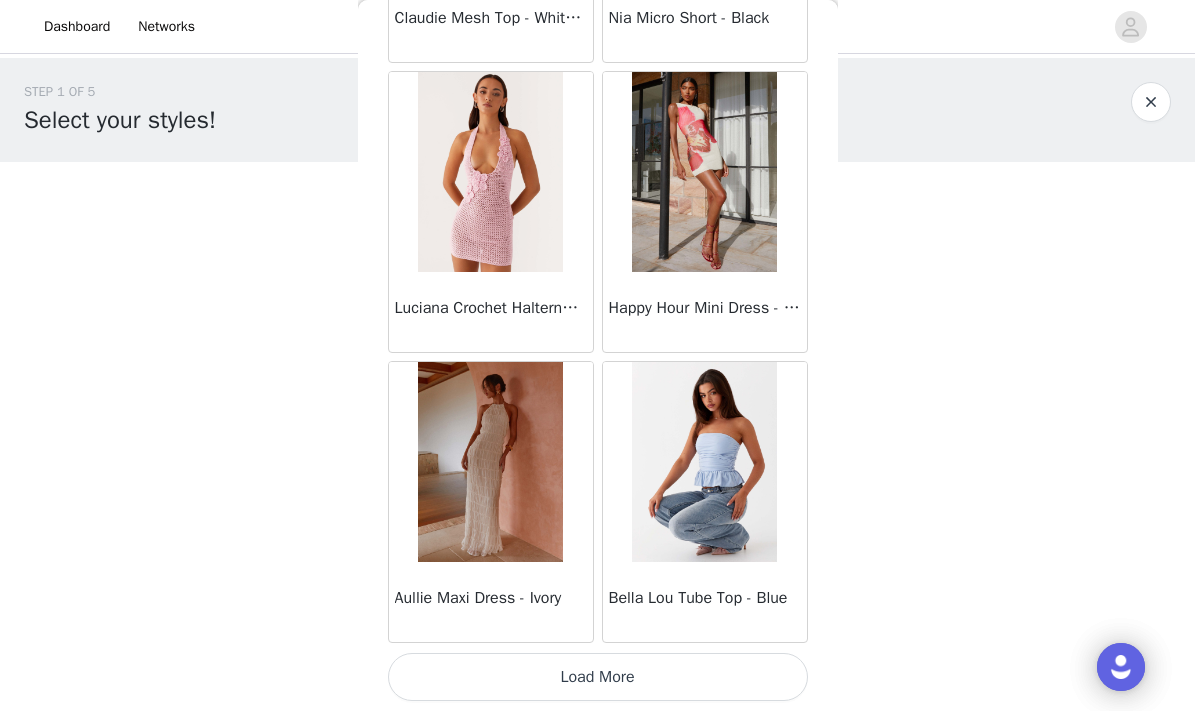 click on "Load More" at bounding box center [598, 677] 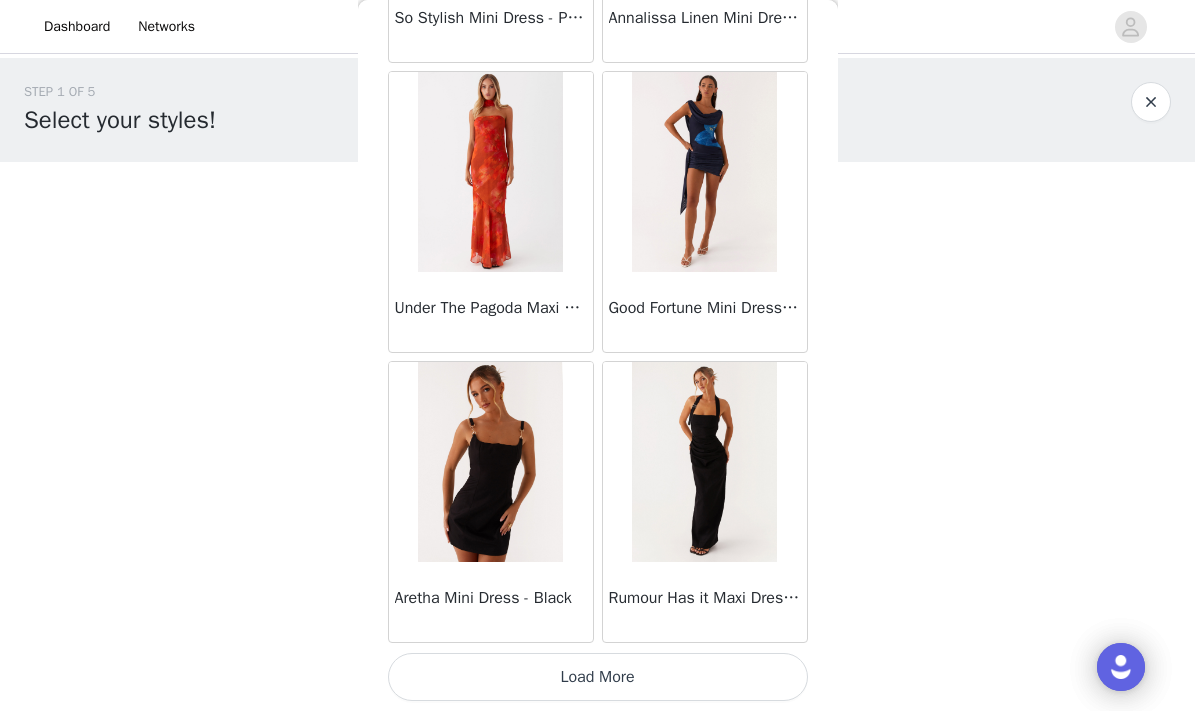 scroll, scrollTop: 5249, scrollLeft: 0, axis: vertical 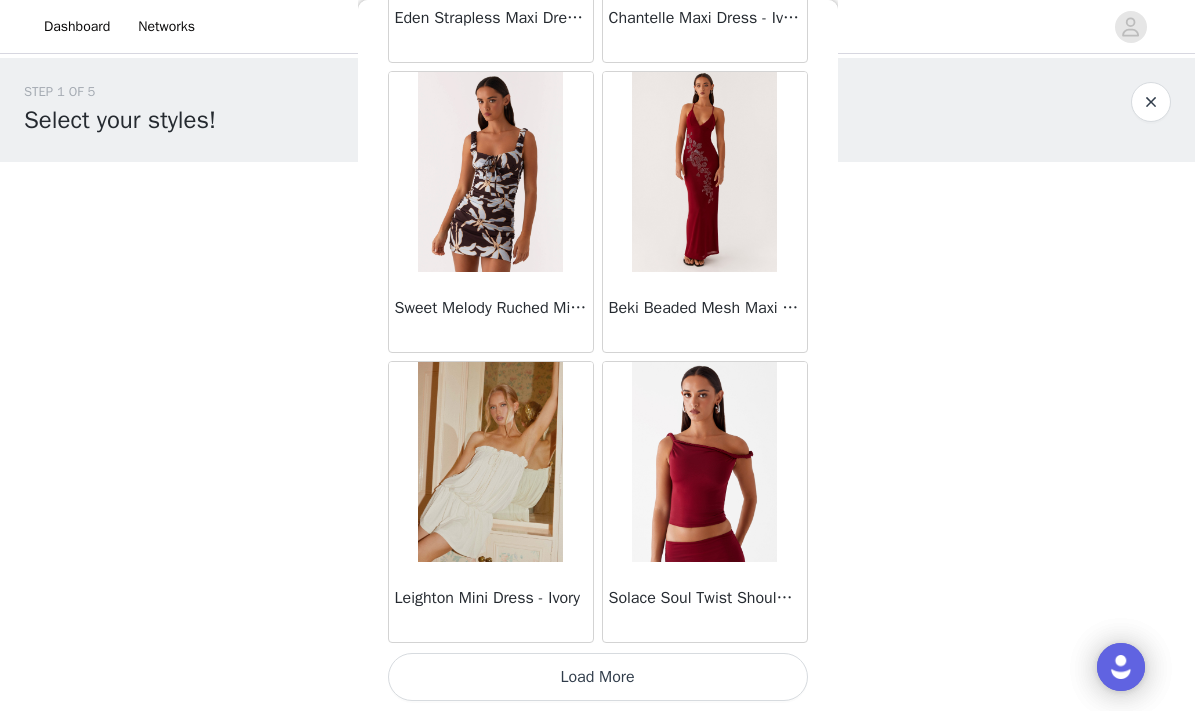 click on "Load More" at bounding box center [598, 677] 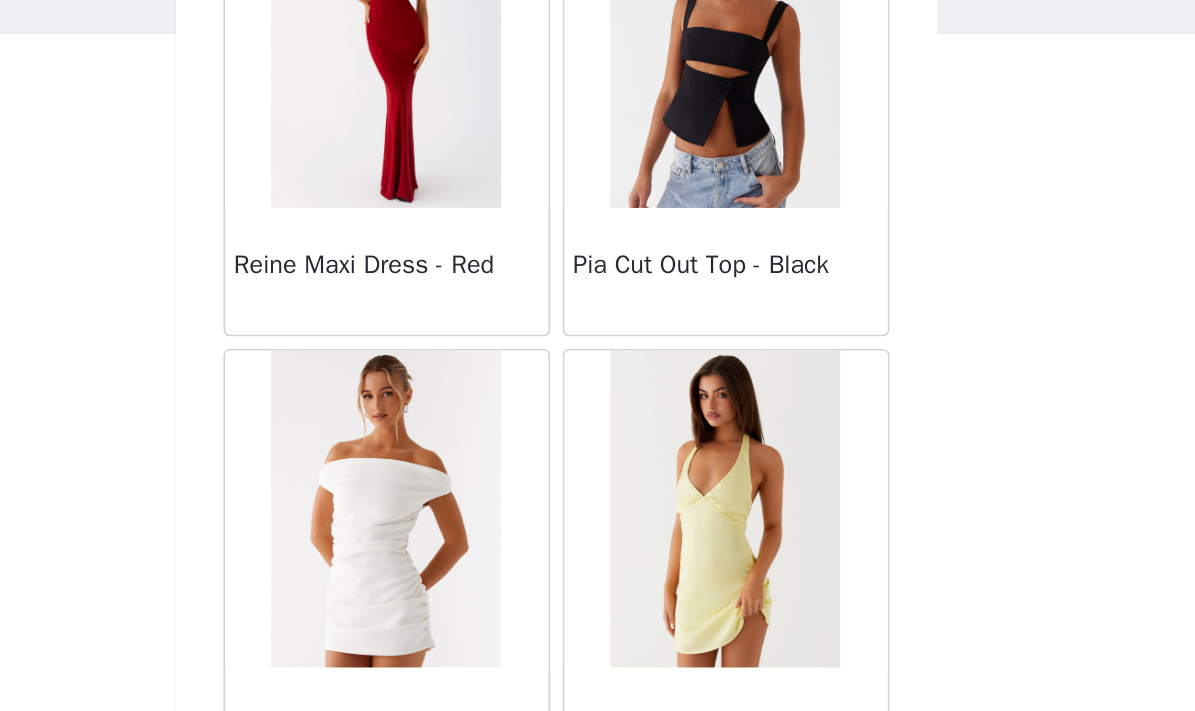 scroll, scrollTop: 11049, scrollLeft: 0, axis: vertical 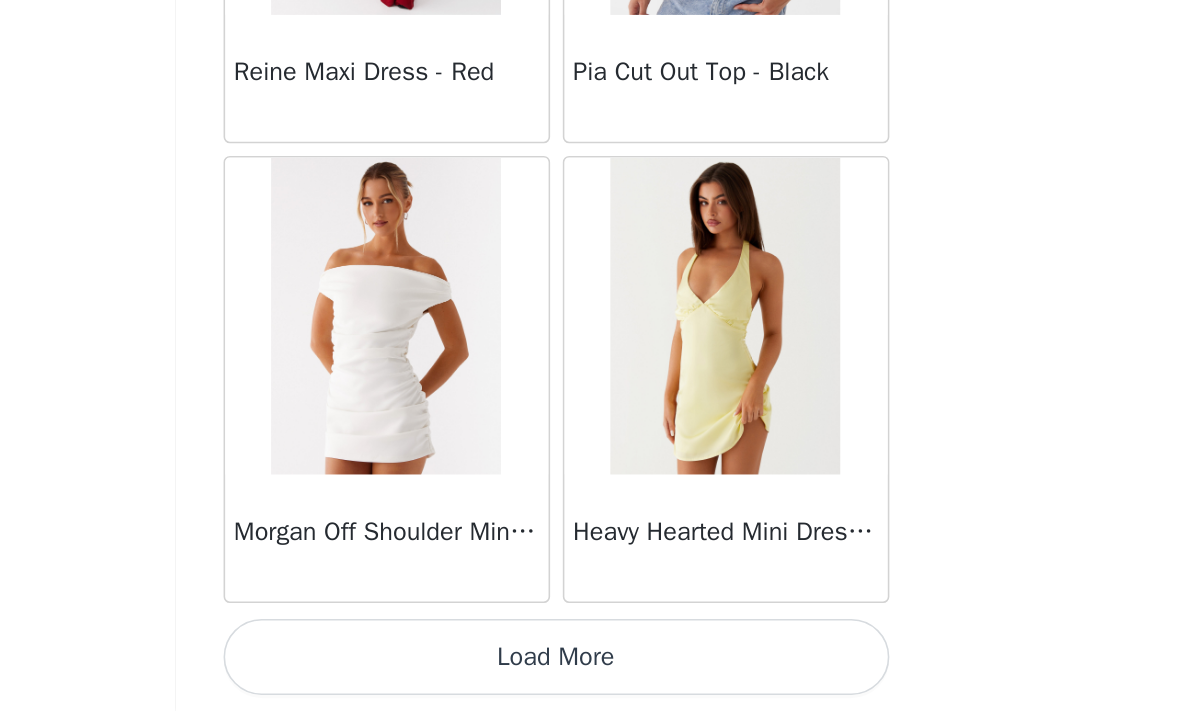 click on "Load More" at bounding box center (598, 677) 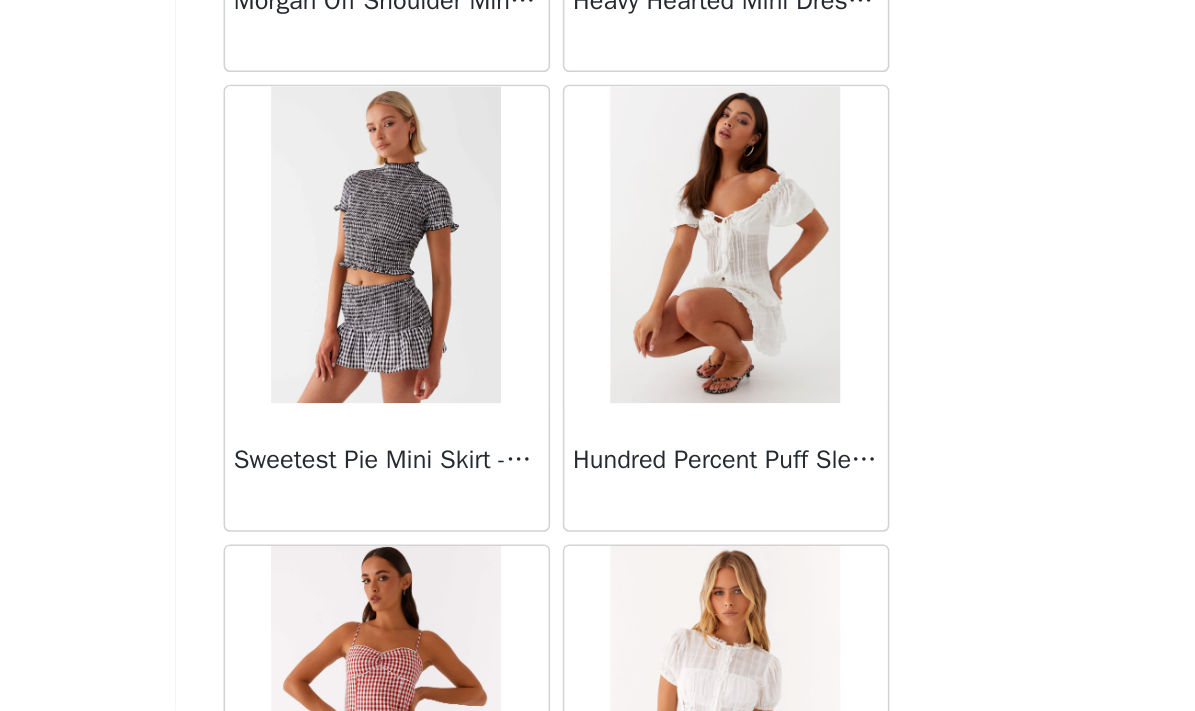 scroll, scrollTop: 11366, scrollLeft: 0, axis: vertical 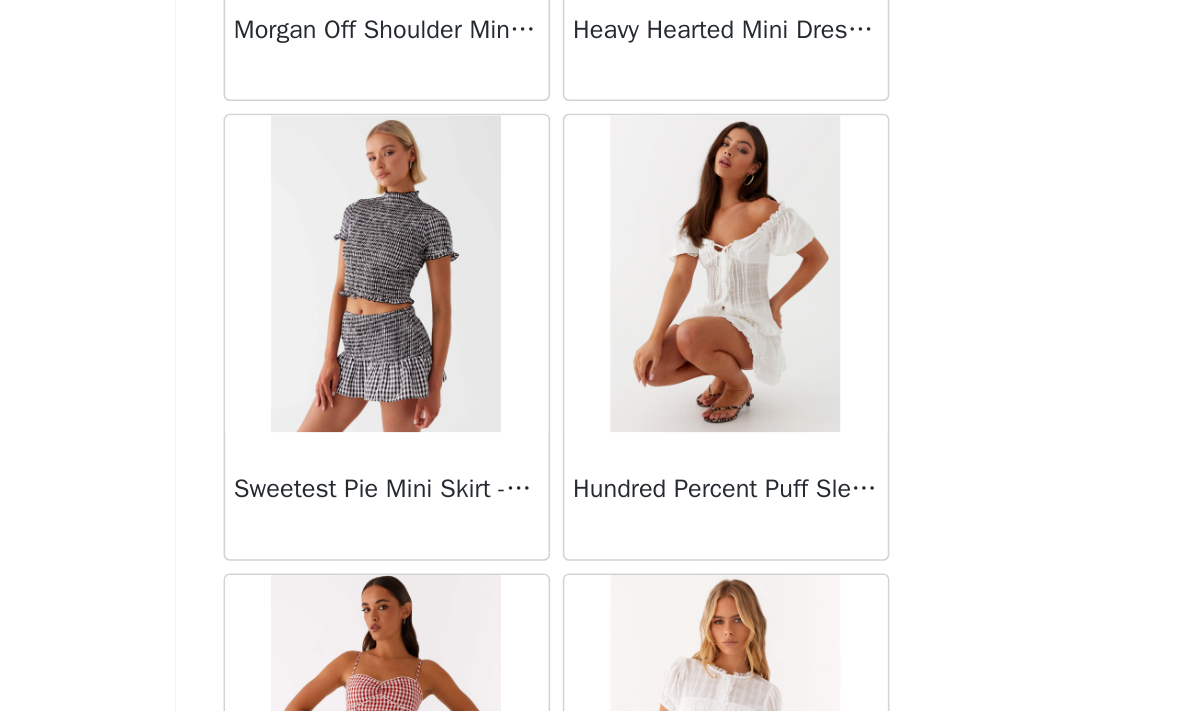 click on "Hundred Percent Puff Sleeve Top - White" at bounding box center [705, 575] 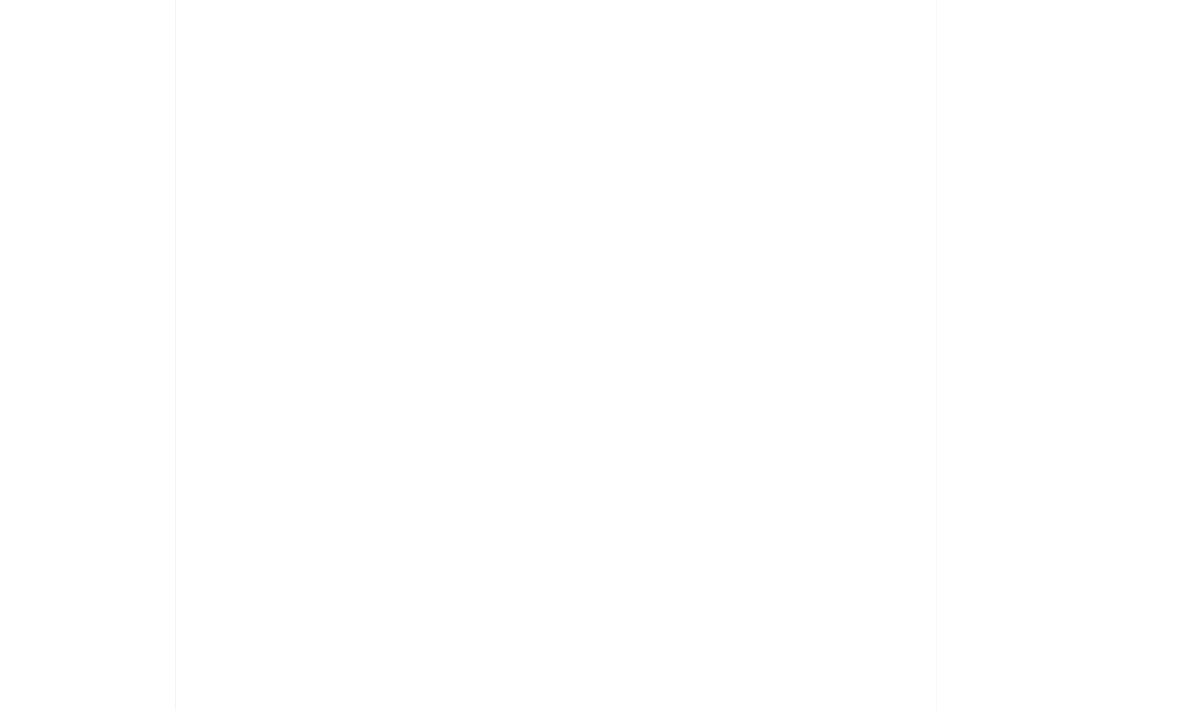 scroll, scrollTop: 0, scrollLeft: 0, axis: both 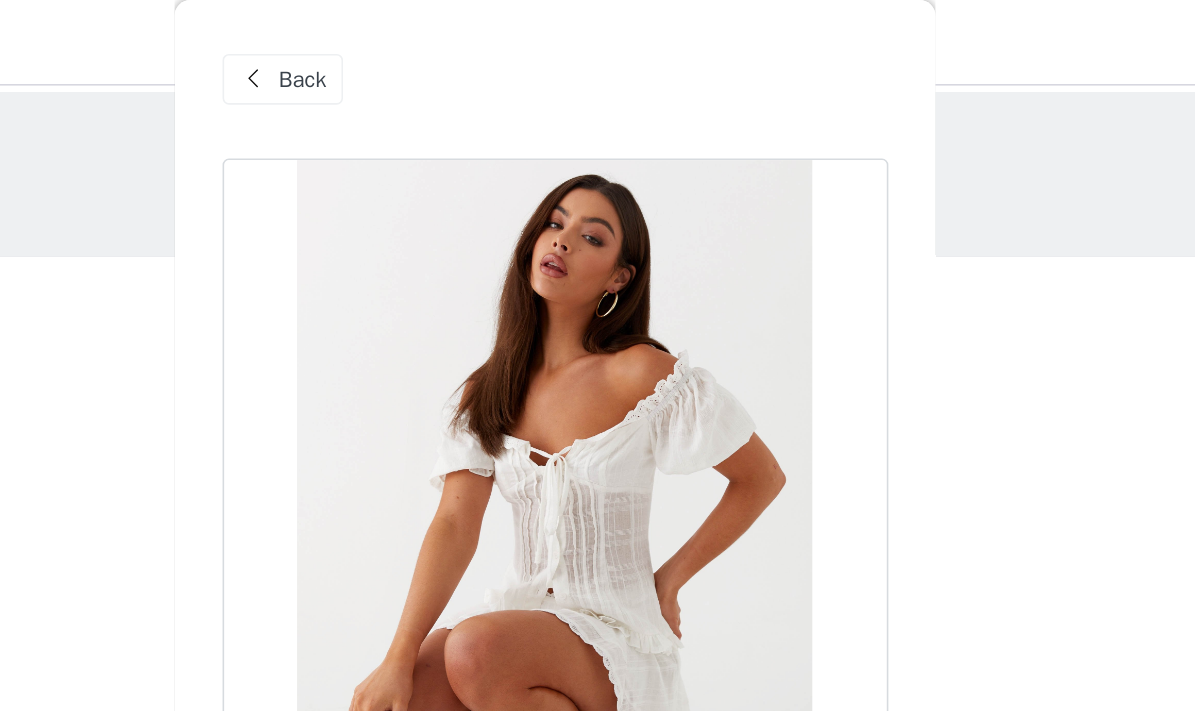 click on "Back" at bounding box center (426, 50) 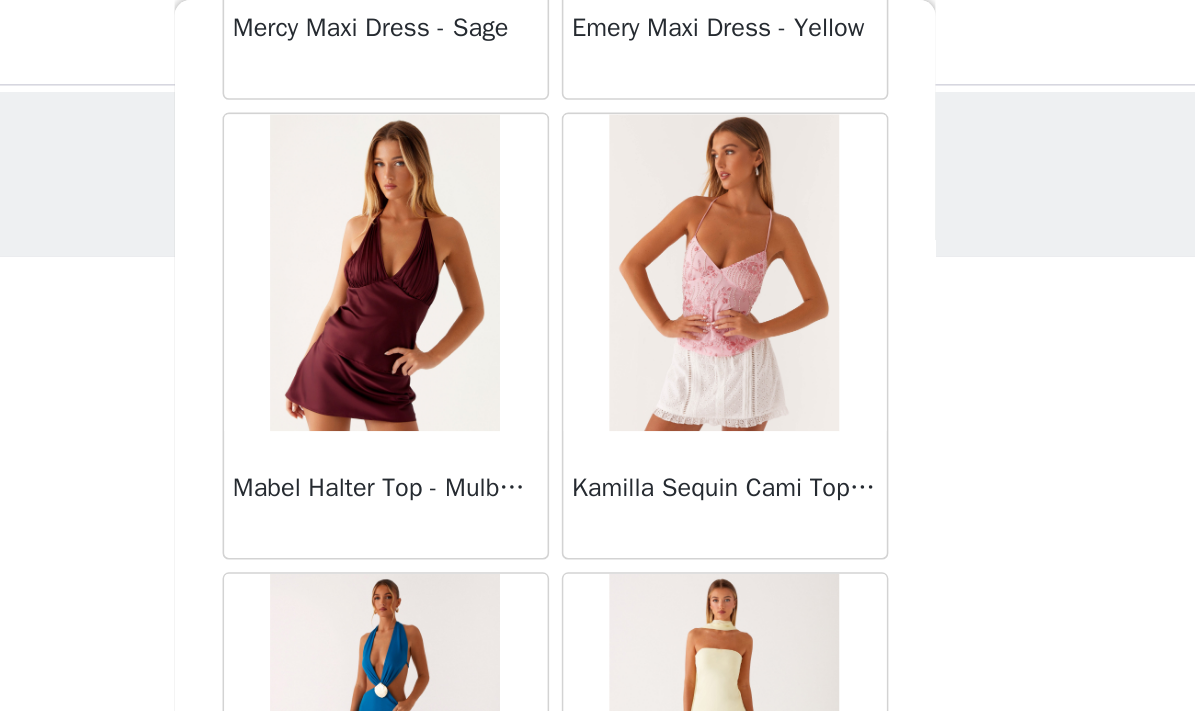 scroll, scrollTop: 13949, scrollLeft: 0, axis: vertical 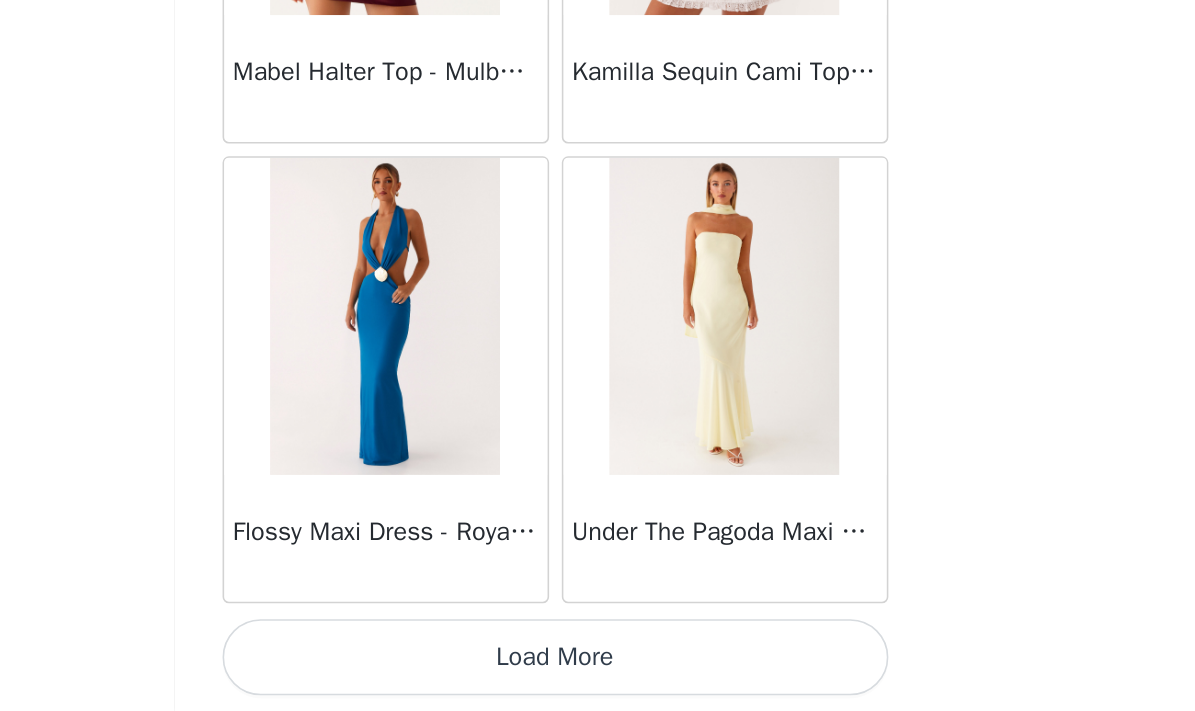 click on "Load More" at bounding box center [598, 677] 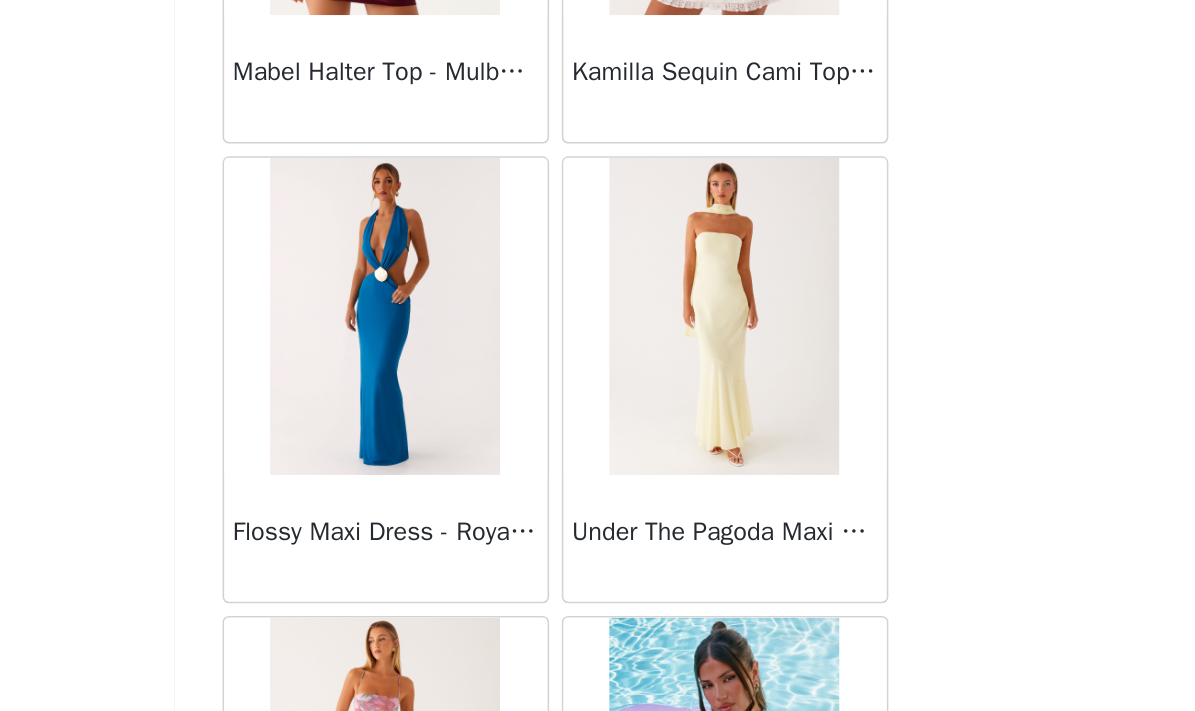 scroll, scrollTop: 0, scrollLeft: 0, axis: both 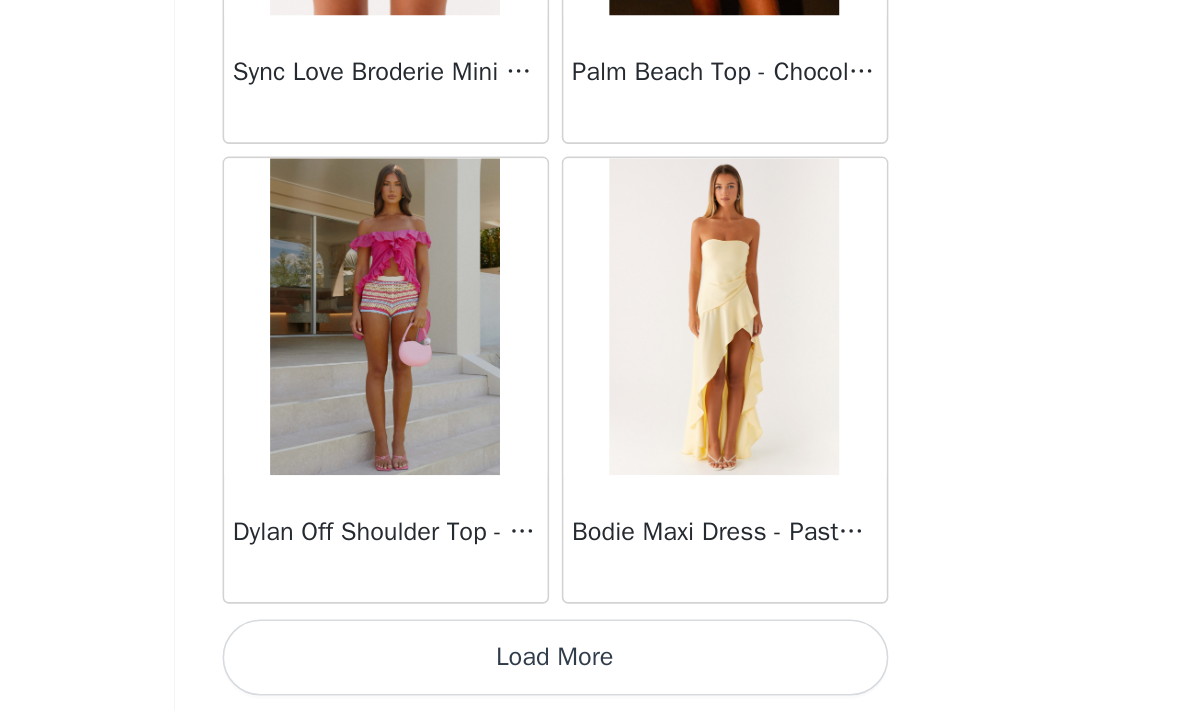 click on "Load More" at bounding box center (598, 677) 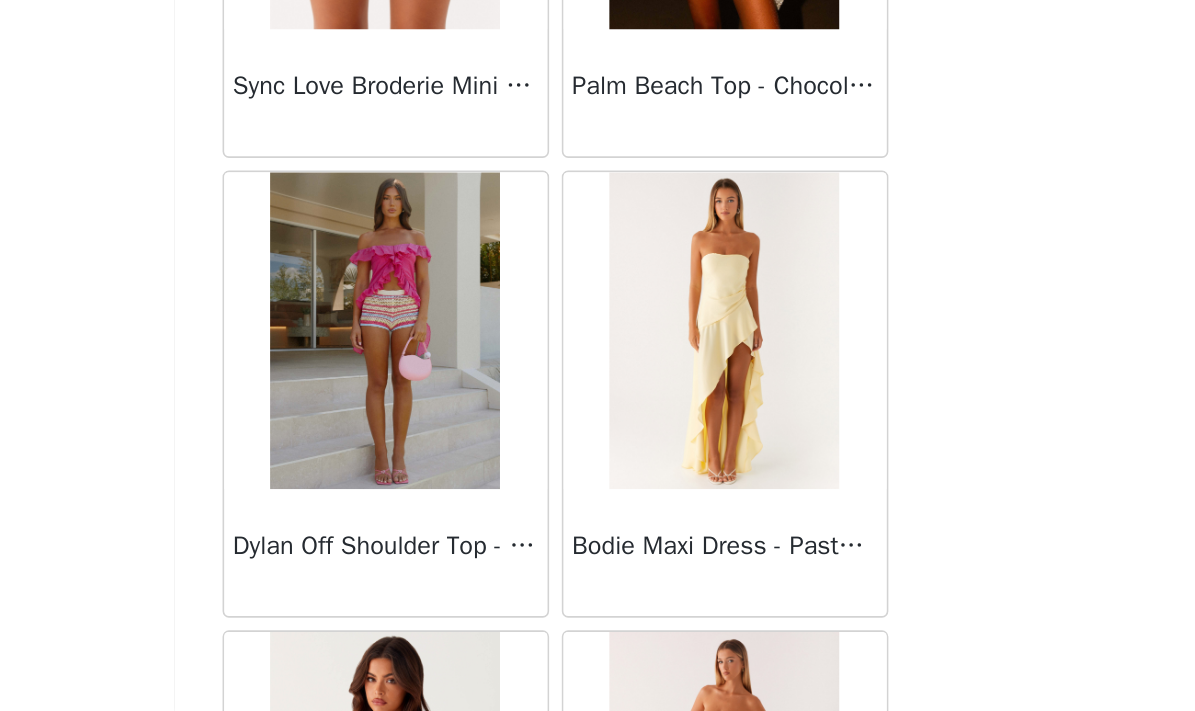 scroll, scrollTop: 0, scrollLeft: 0, axis: both 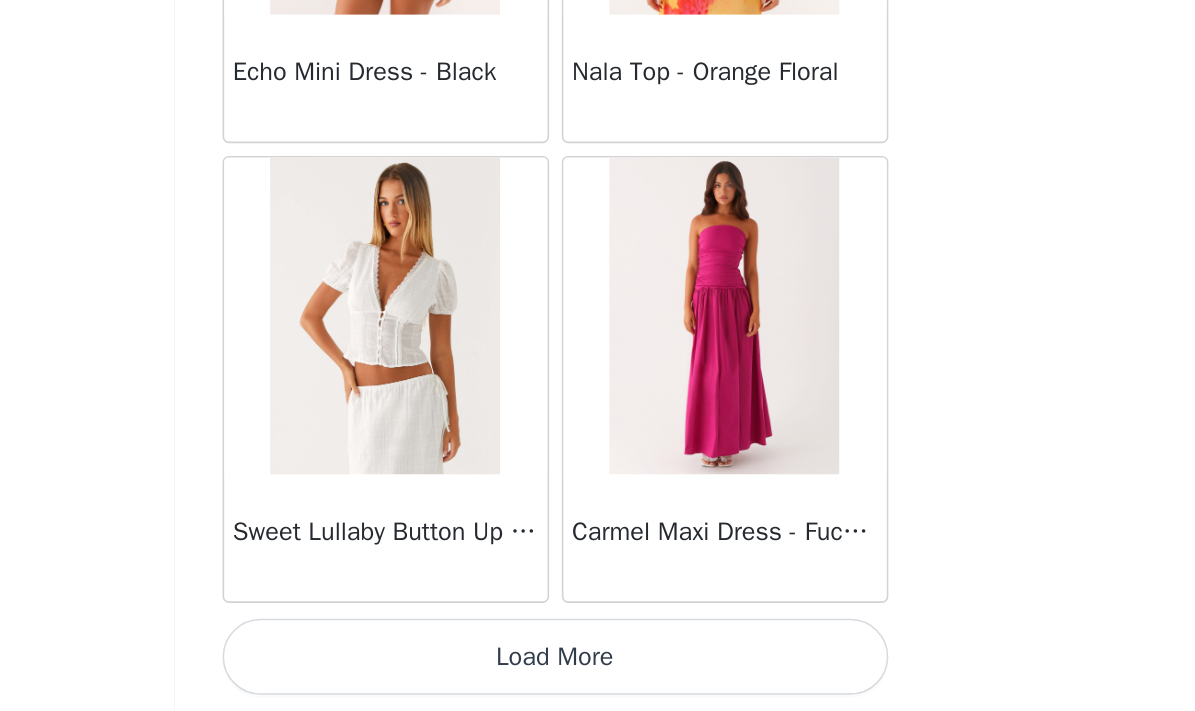 click on "Load More" at bounding box center [598, 677] 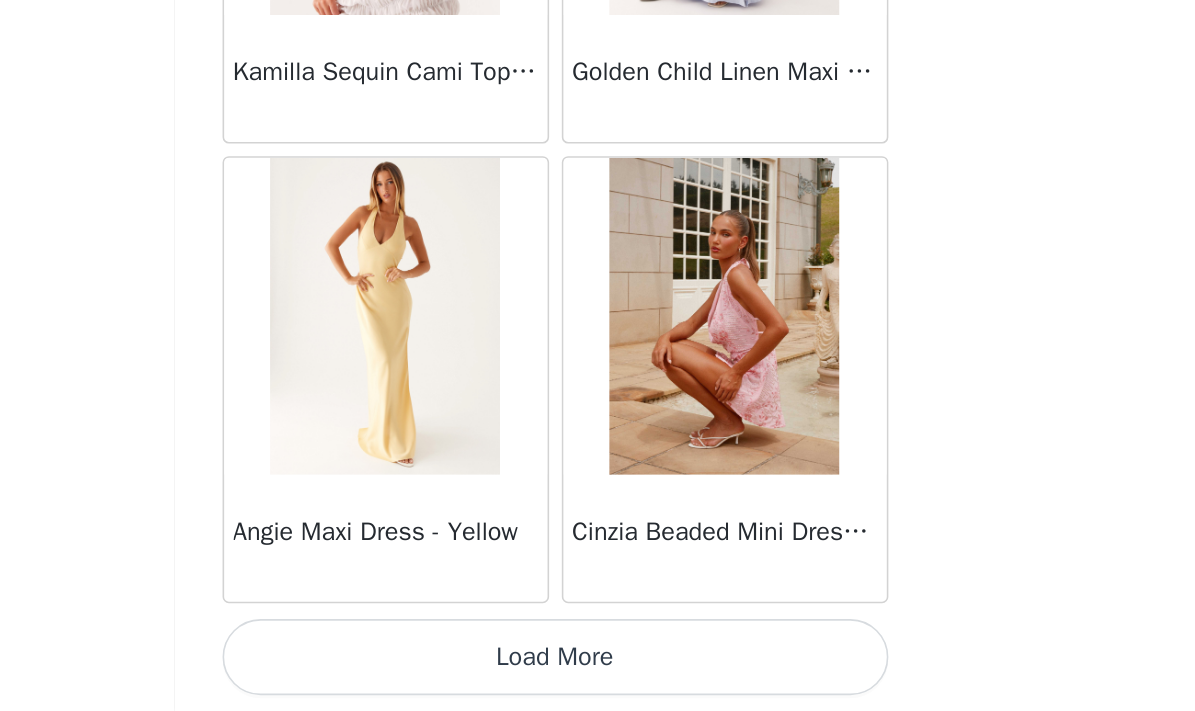 scroll, scrollTop: 22649, scrollLeft: 0, axis: vertical 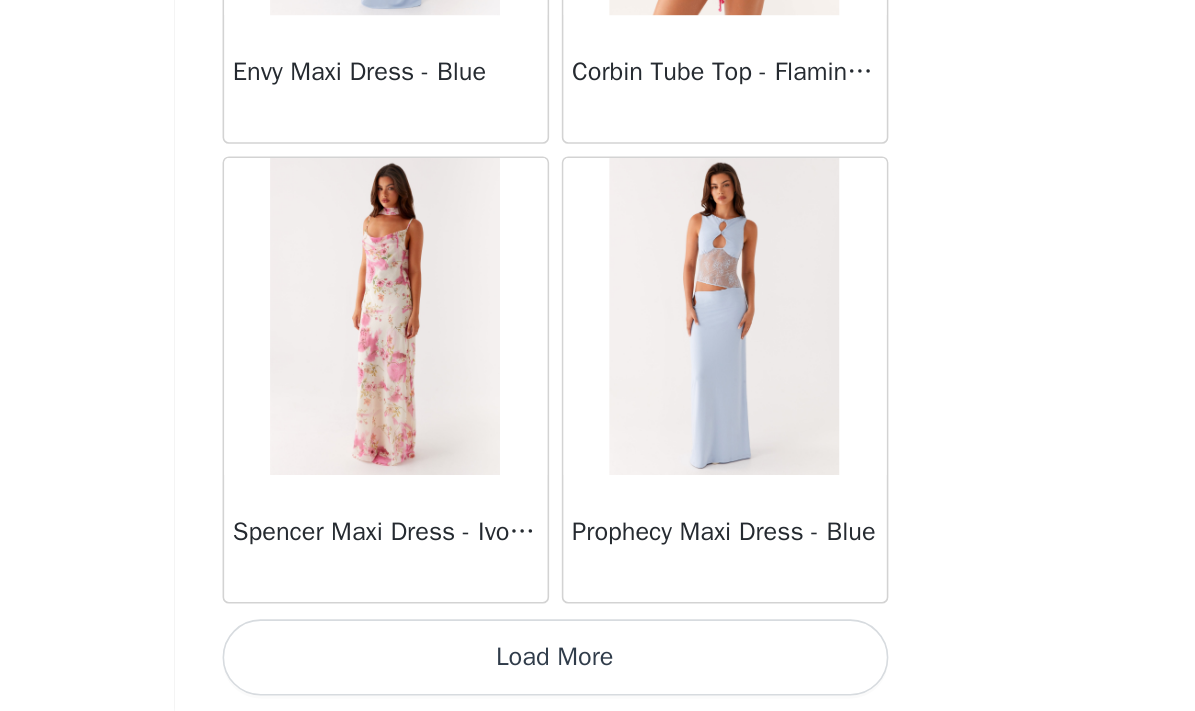 click on "Load More" at bounding box center (598, 677) 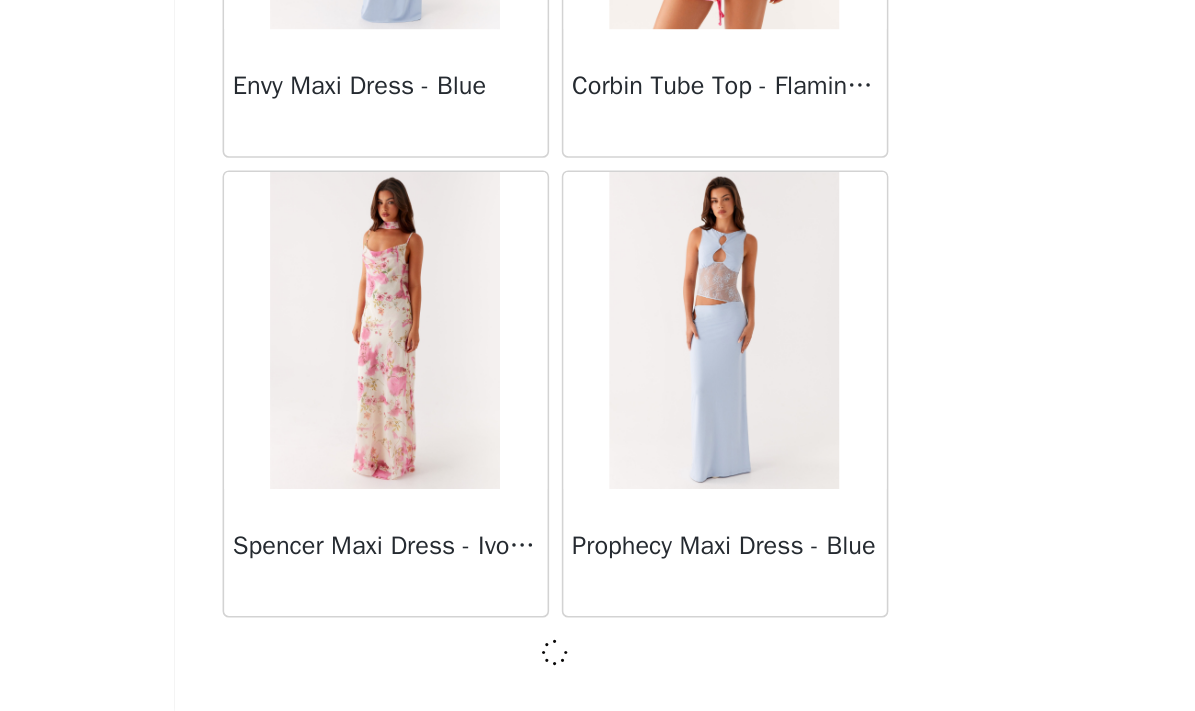 scroll, scrollTop: 25540, scrollLeft: 0, axis: vertical 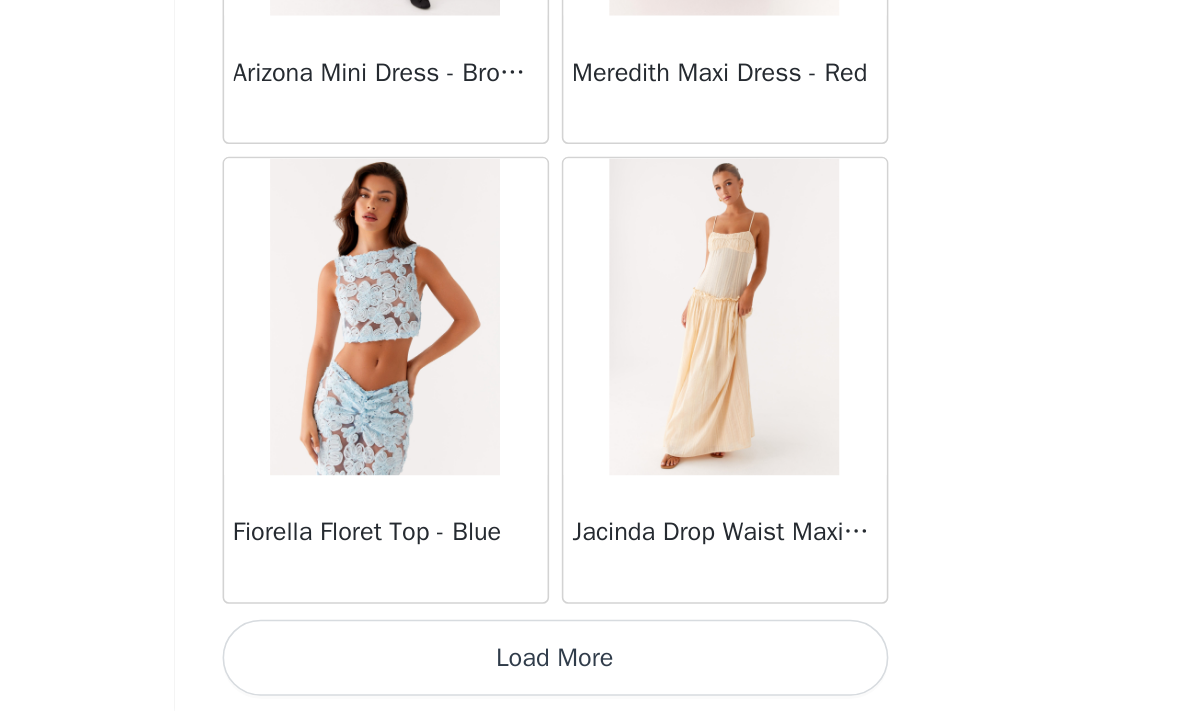 click on "Load More" at bounding box center [598, 677] 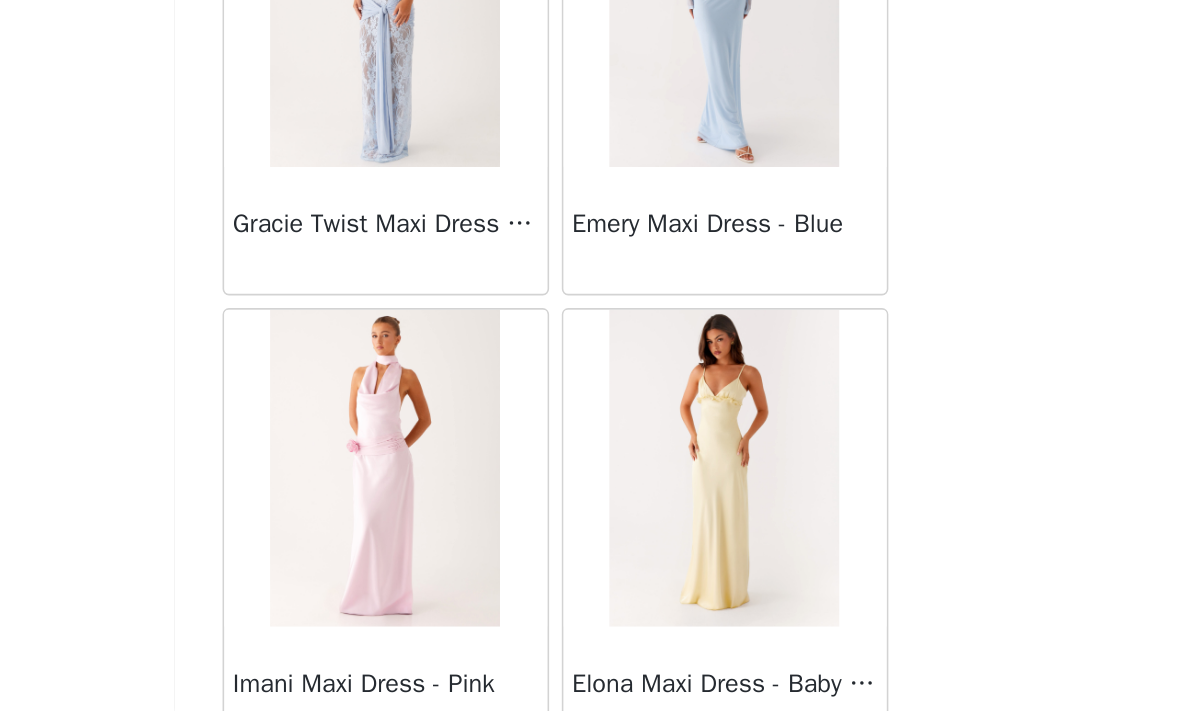 scroll, scrollTop: 31256, scrollLeft: 0, axis: vertical 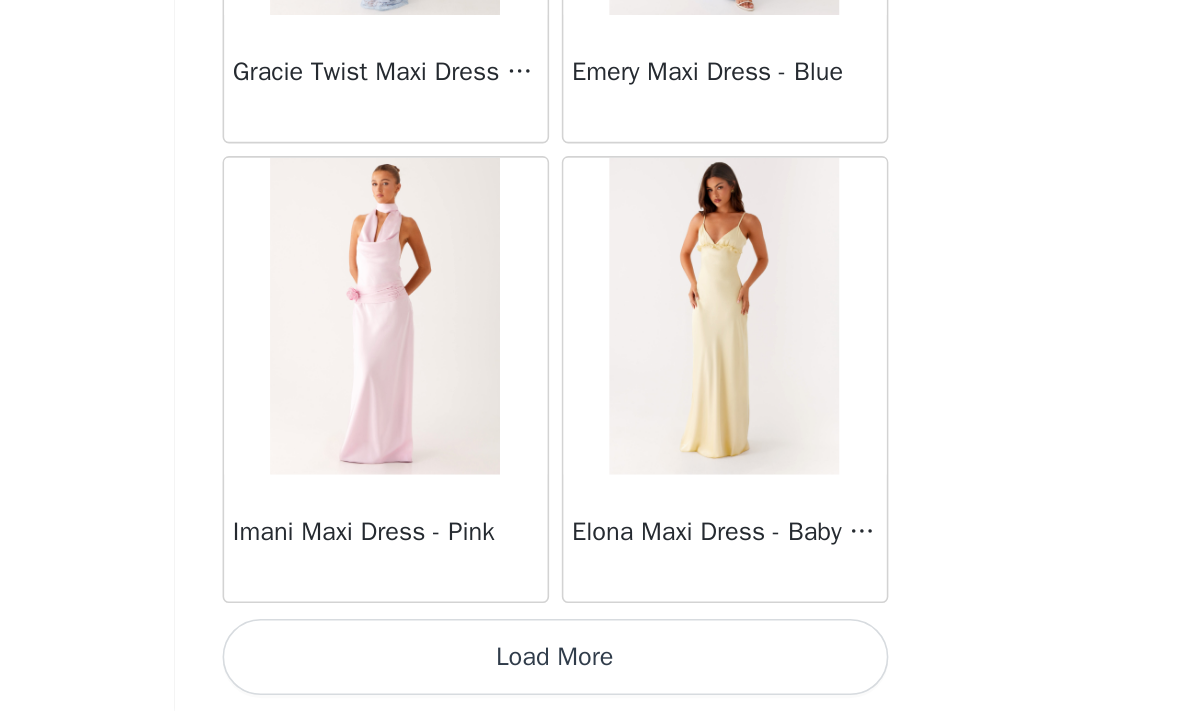 click on "Load More" at bounding box center (598, 677) 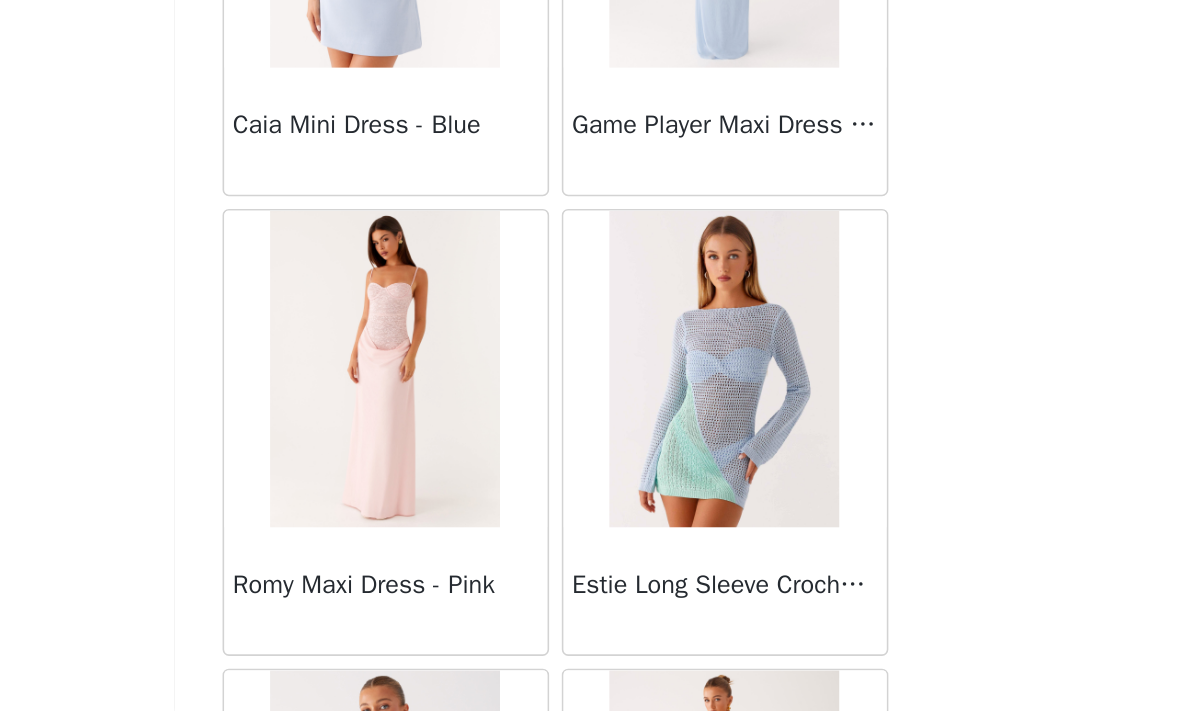 scroll, scrollTop: 33641, scrollLeft: 0, axis: vertical 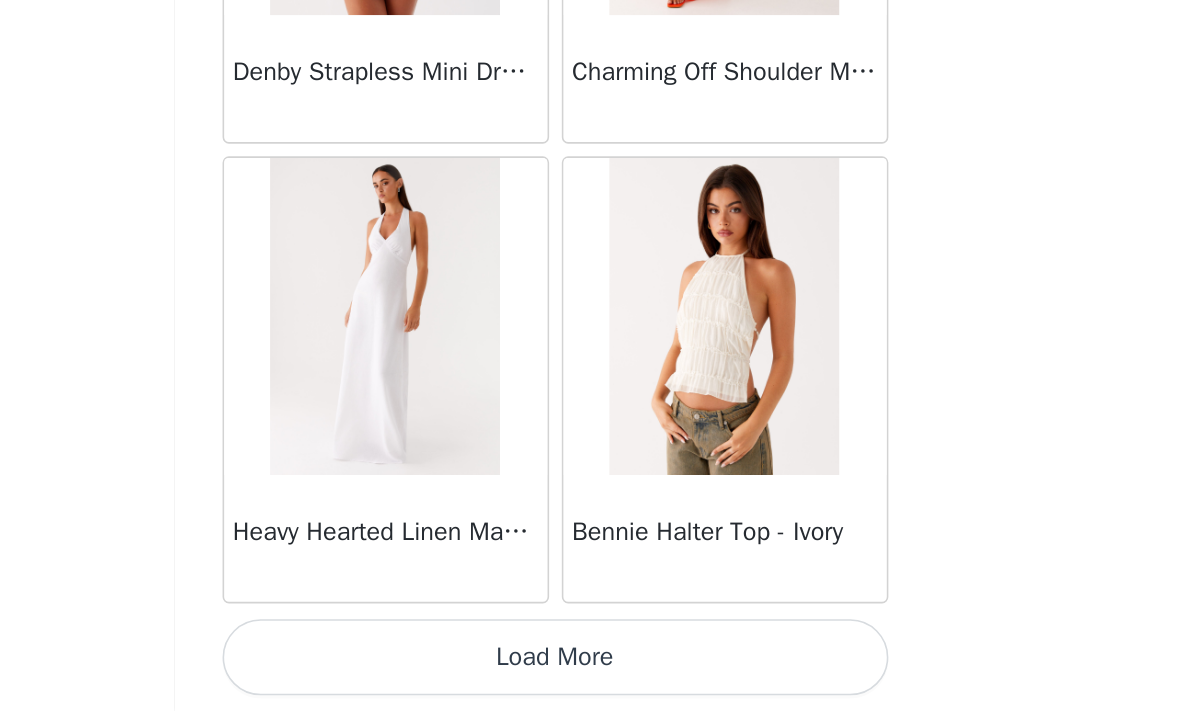 click on "Load More" at bounding box center (598, 677) 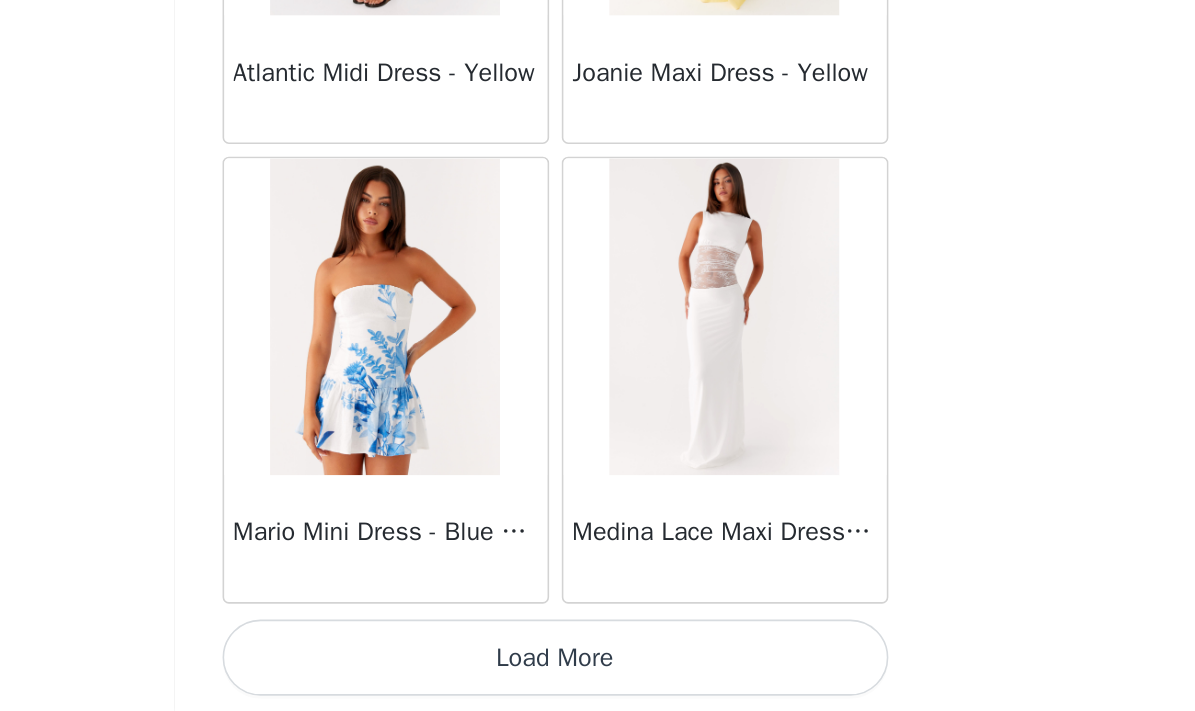scroll, scrollTop: 37149, scrollLeft: 0, axis: vertical 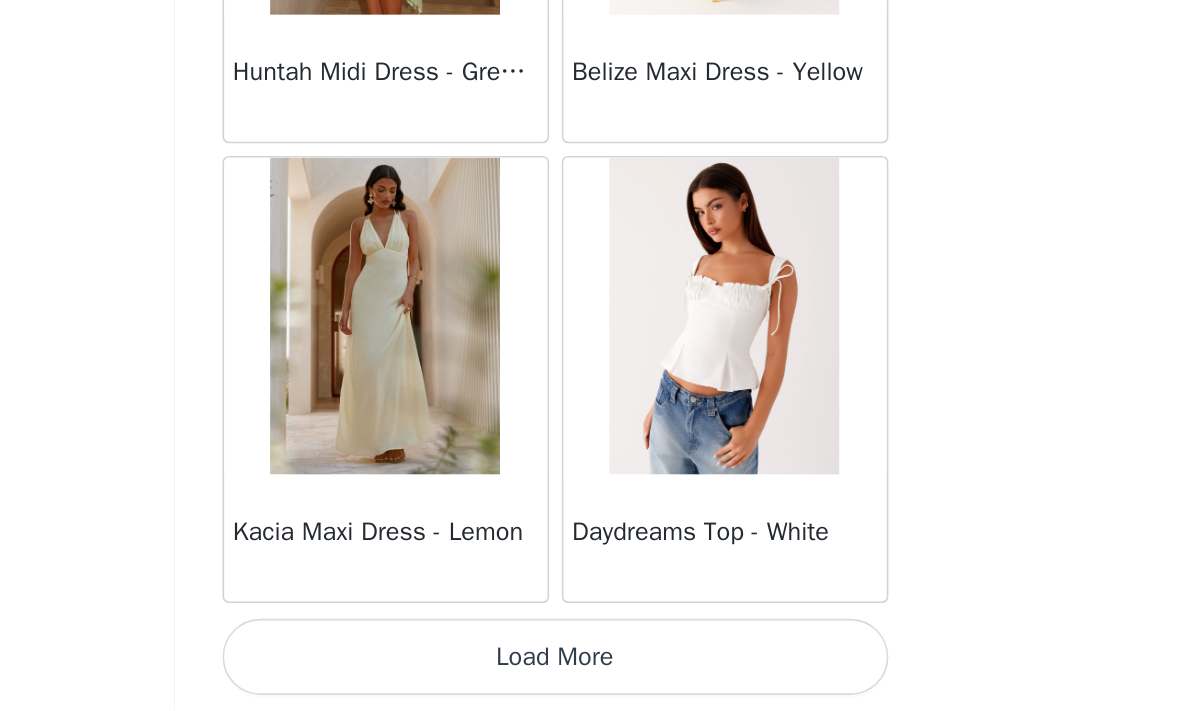 click on "Load More" at bounding box center [598, 677] 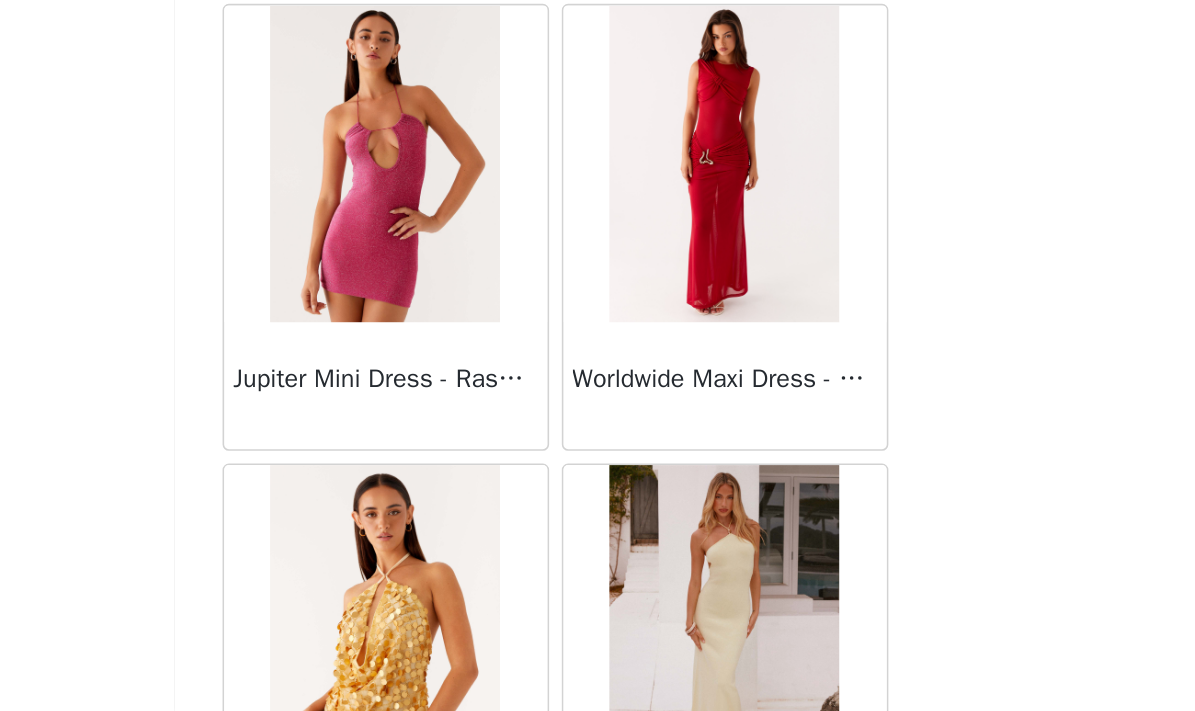 scroll, scrollTop: 42466, scrollLeft: 0, axis: vertical 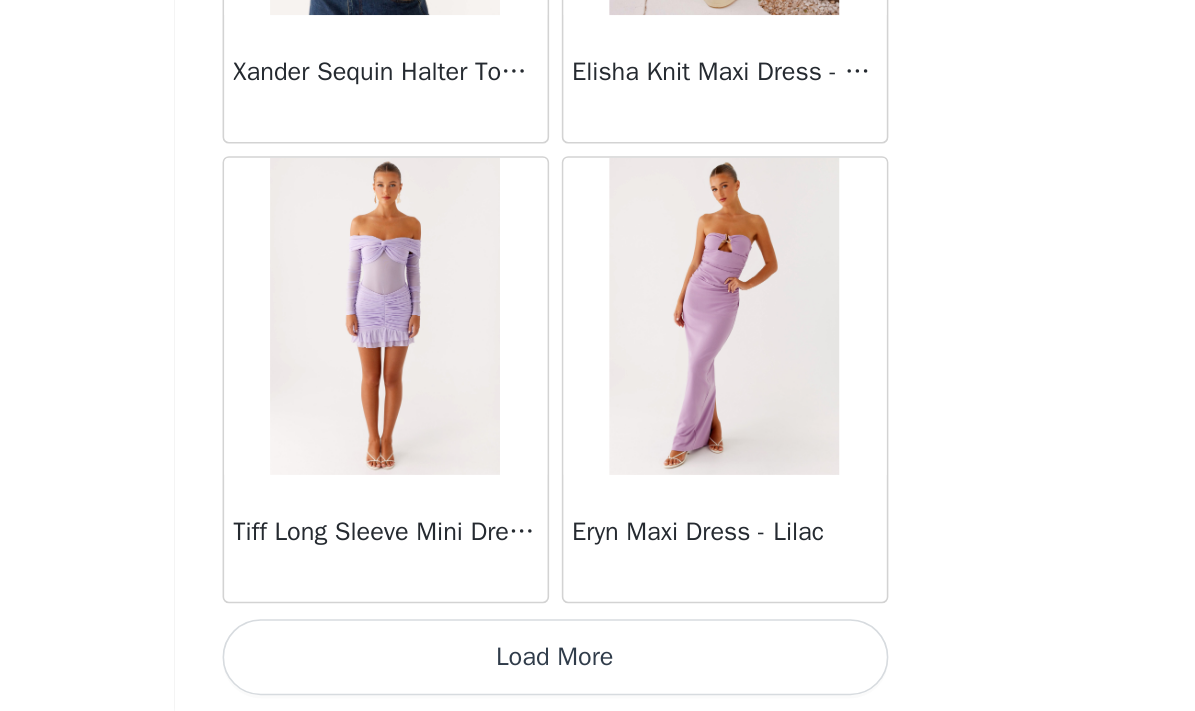 click on "Load More" at bounding box center [598, 677] 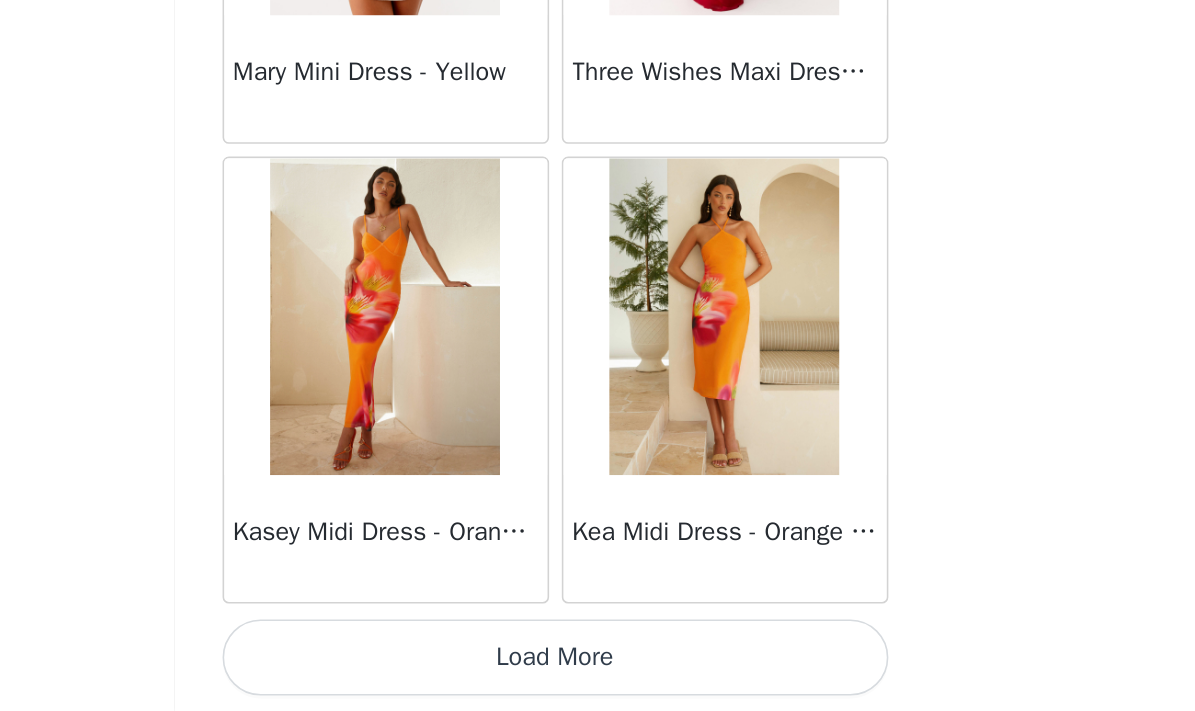 scroll, scrollTop: 45849, scrollLeft: 0, axis: vertical 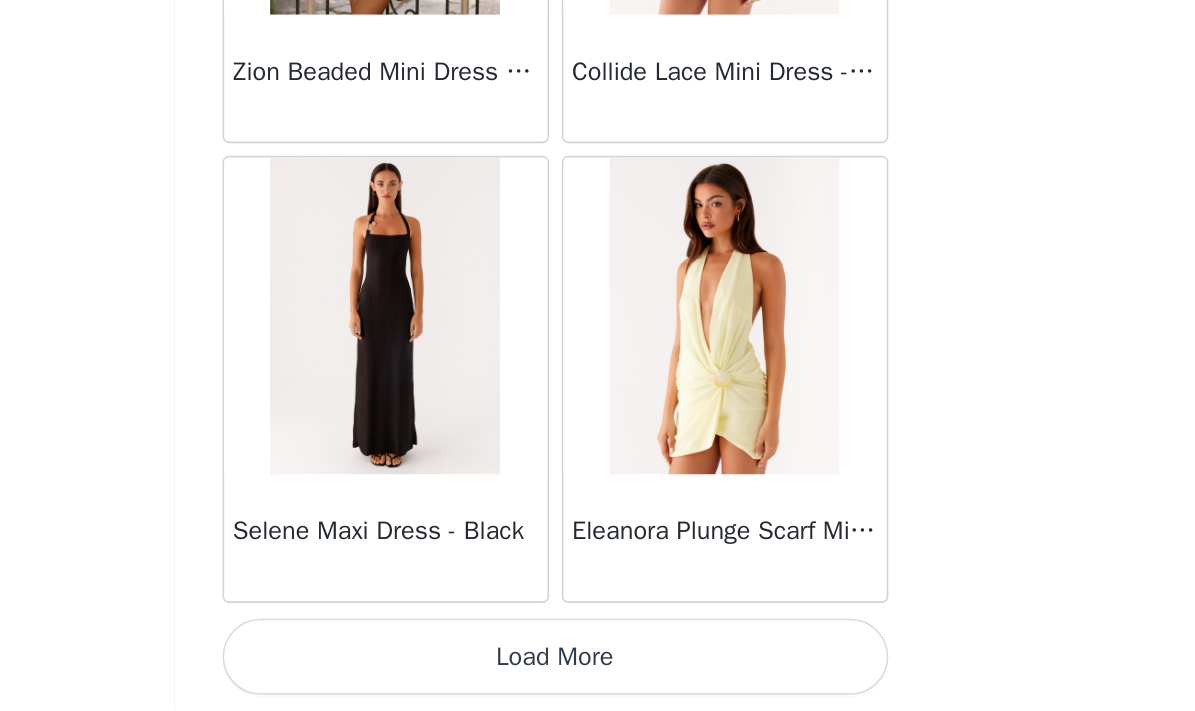click on "Load More" at bounding box center (598, 677) 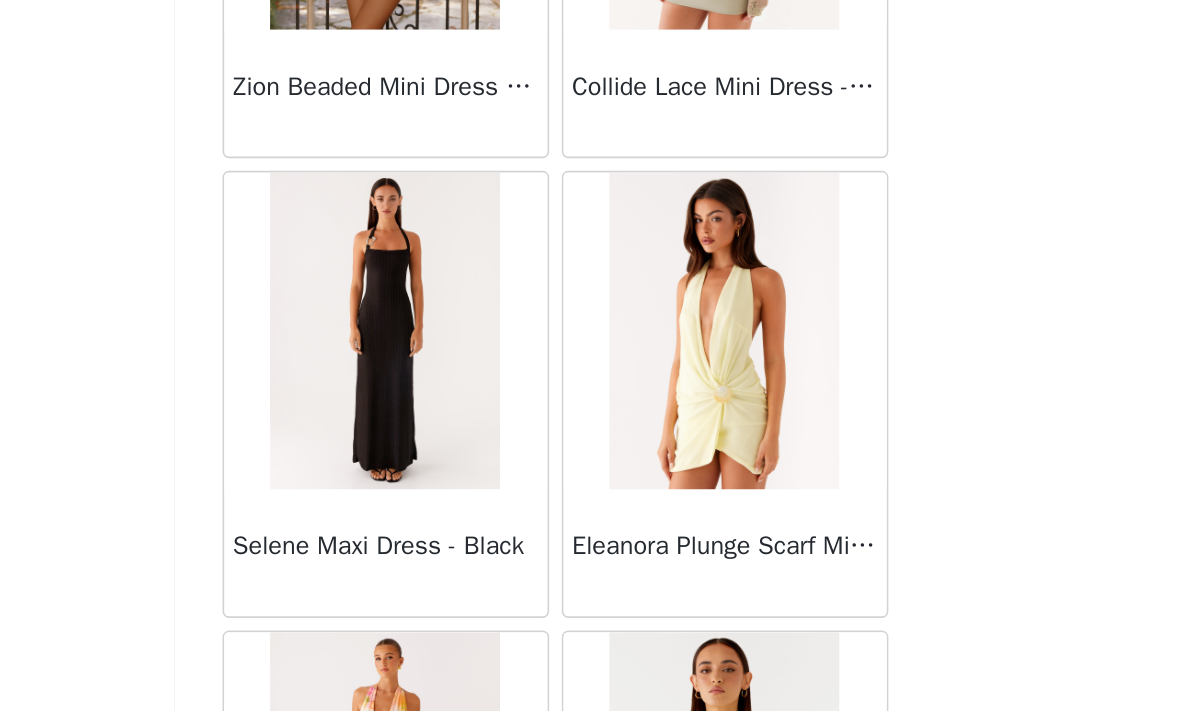 scroll, scrollTop: 0, scrollLeft: 0, axis: both 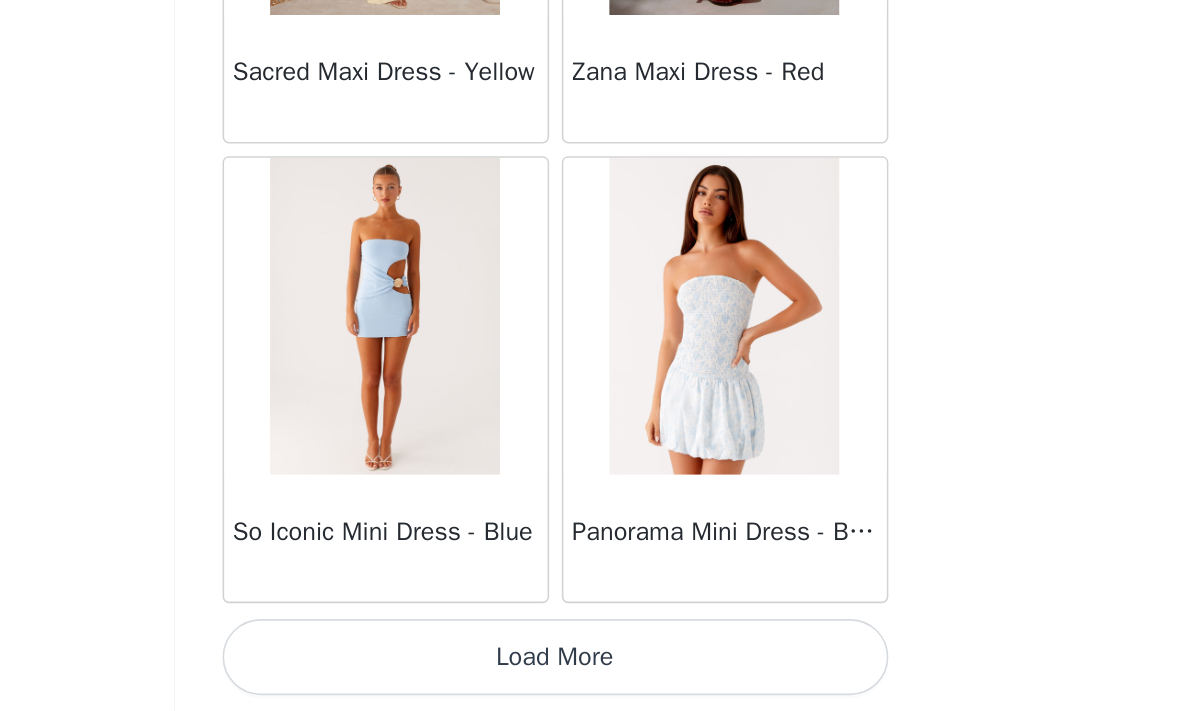 click on "Load More" at bounding box center [598, 677] 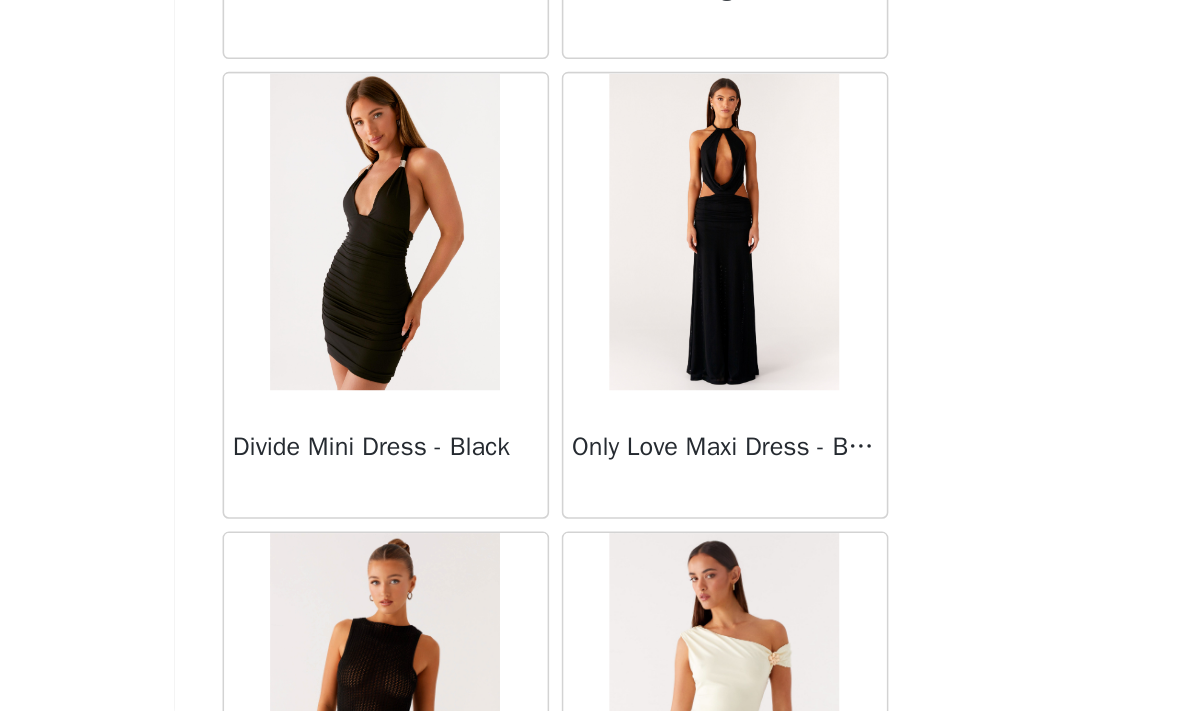 scroll, scrollTop: 53155, scrollLeft: 0, axis: vertical 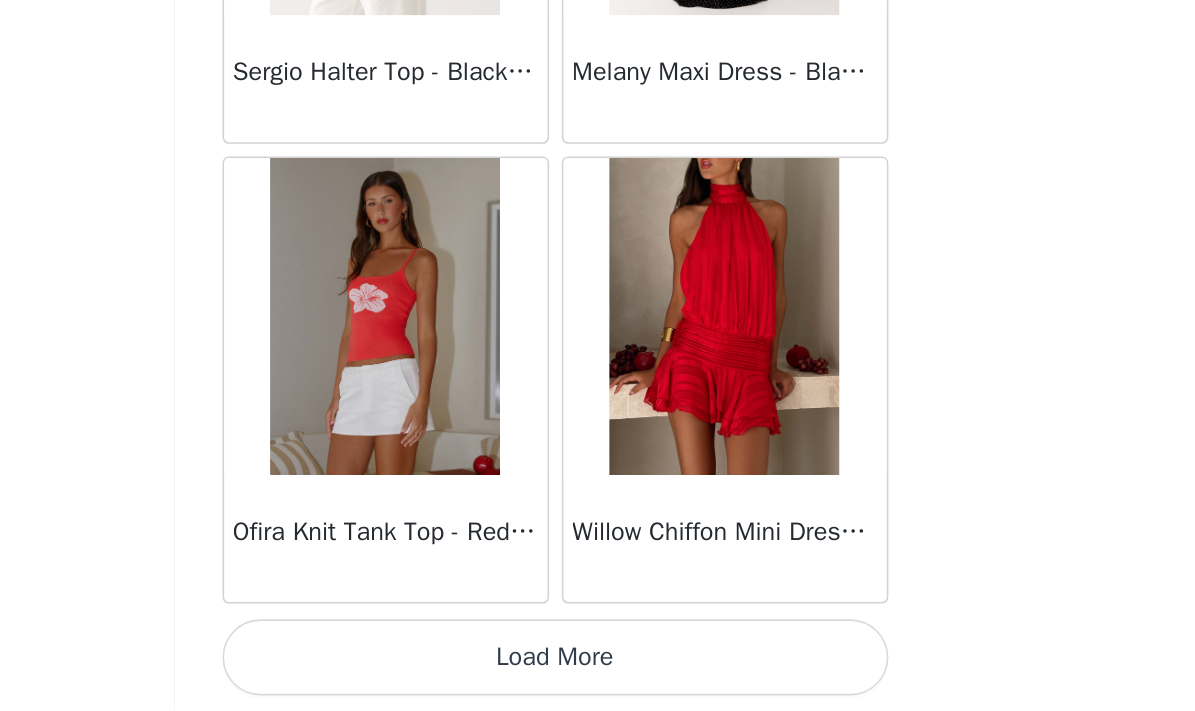 click on "Load More" at bounding box center [598, 677] 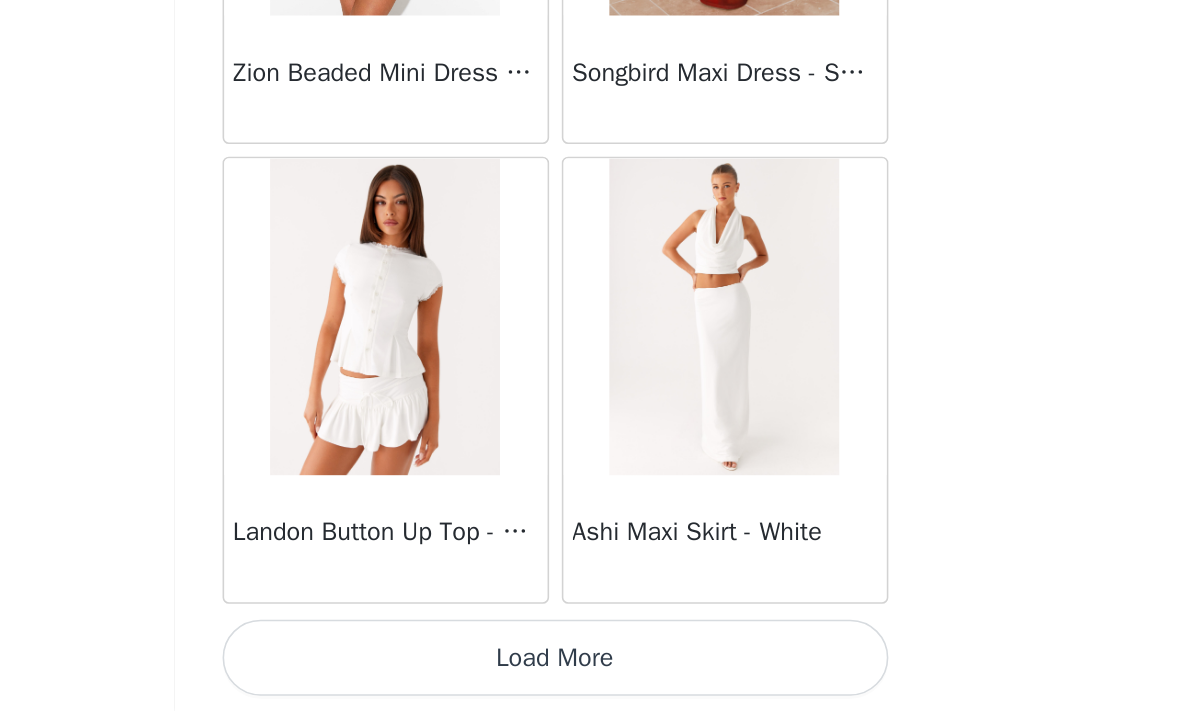 scroll, scrollTop: 57449, scrollLeft: 0, axis: vertical 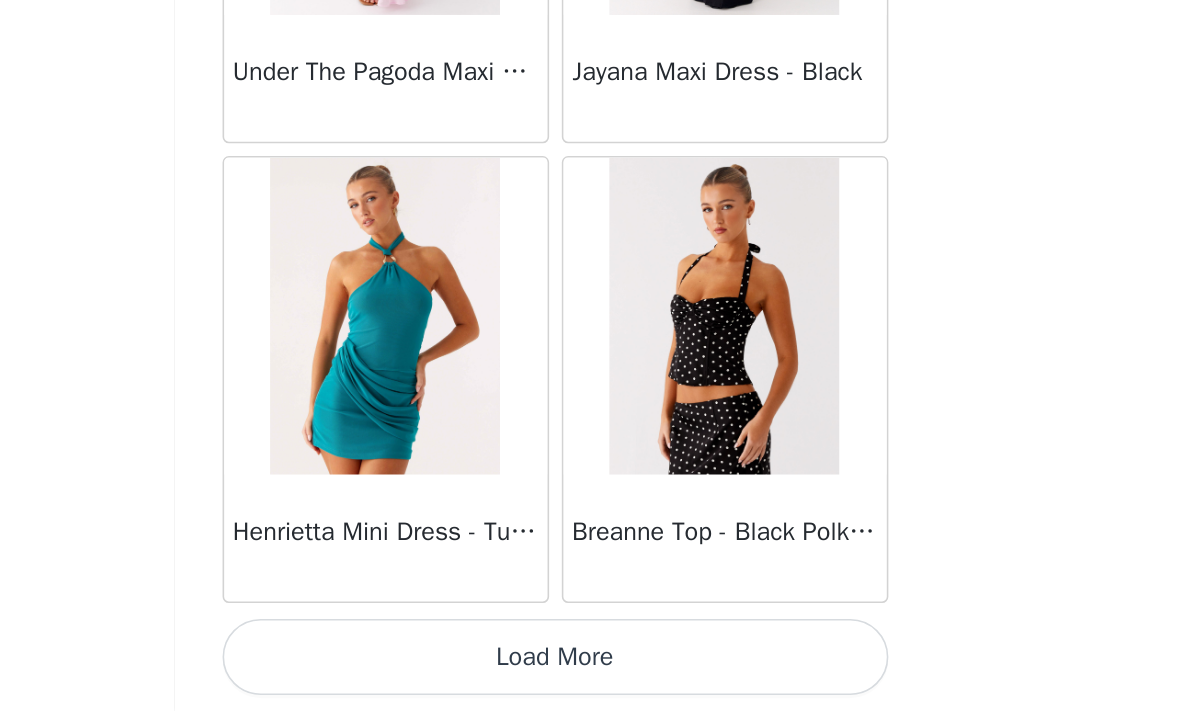 click on "Load More" at bounding box center [598, 677] 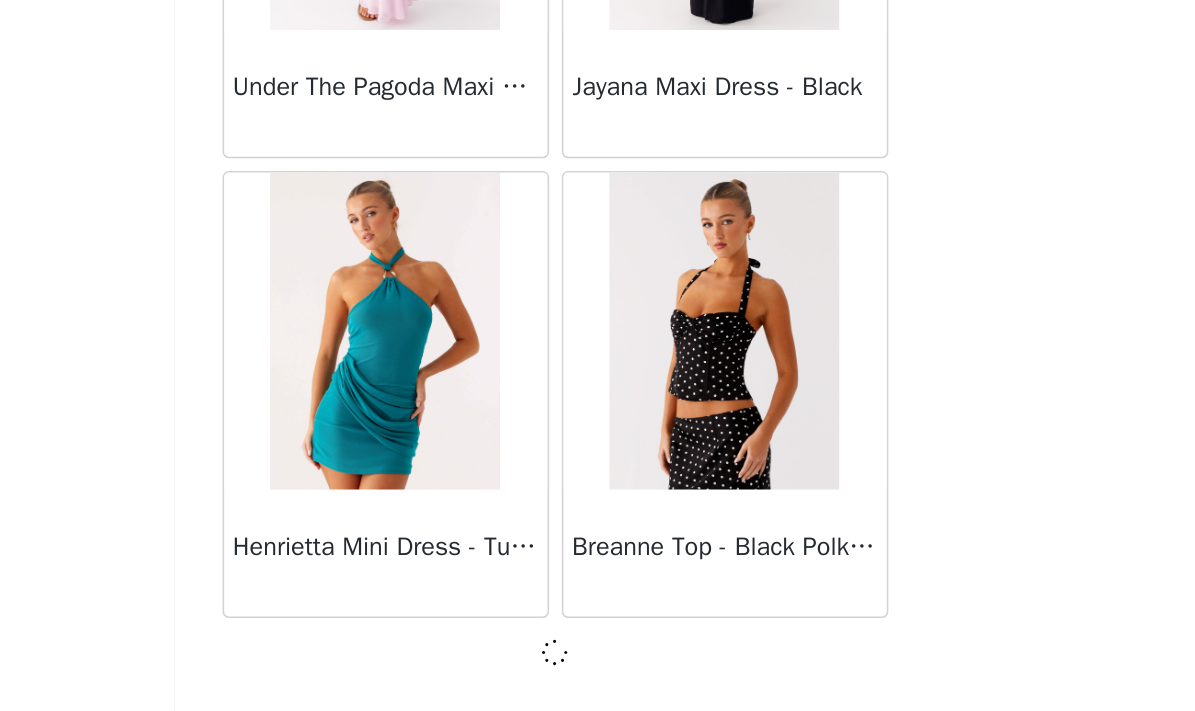 scroll, scrollTop: 60340, scrollLeft: 0, axis: vertical 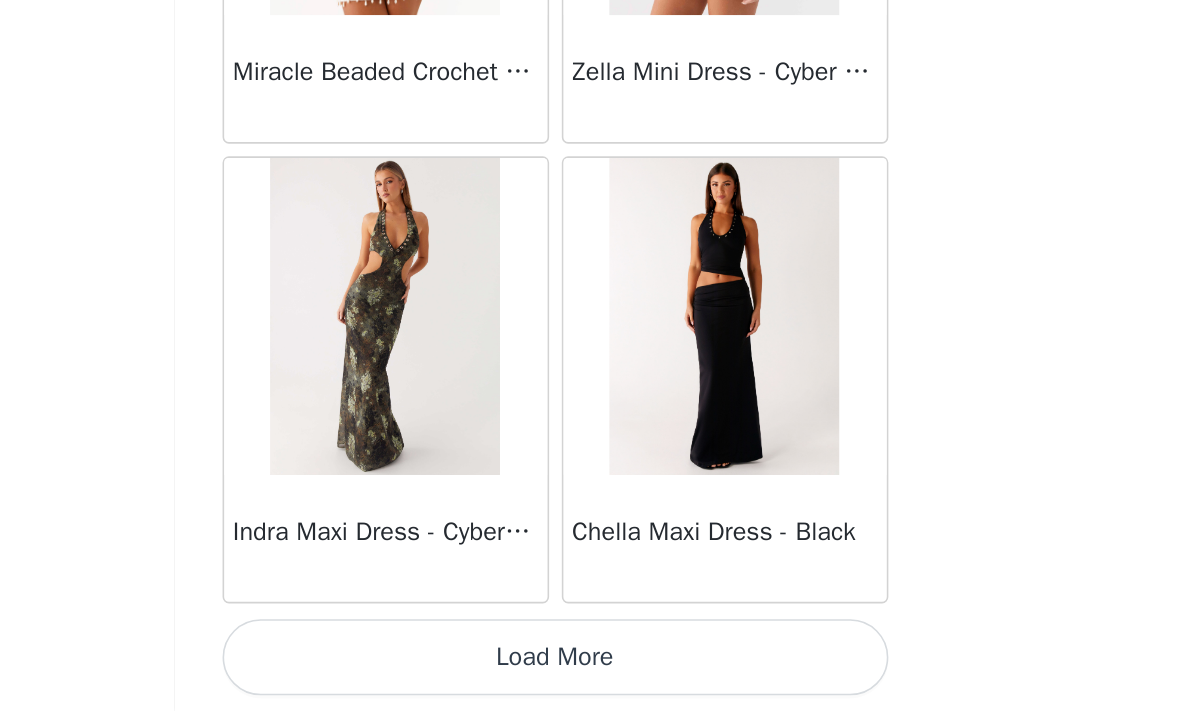 click on "Load More" at bounding box center (598, 677) 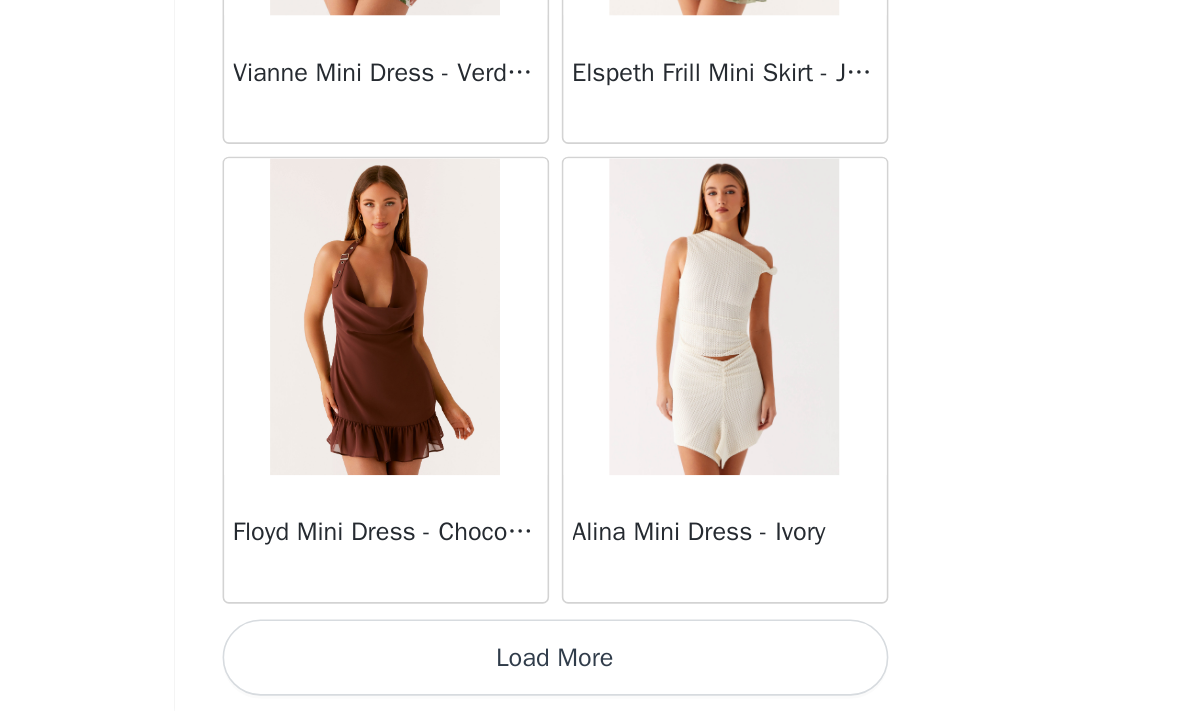 scroll, scrollTop: 66149, scrollLeft: 0, axis: vertical 